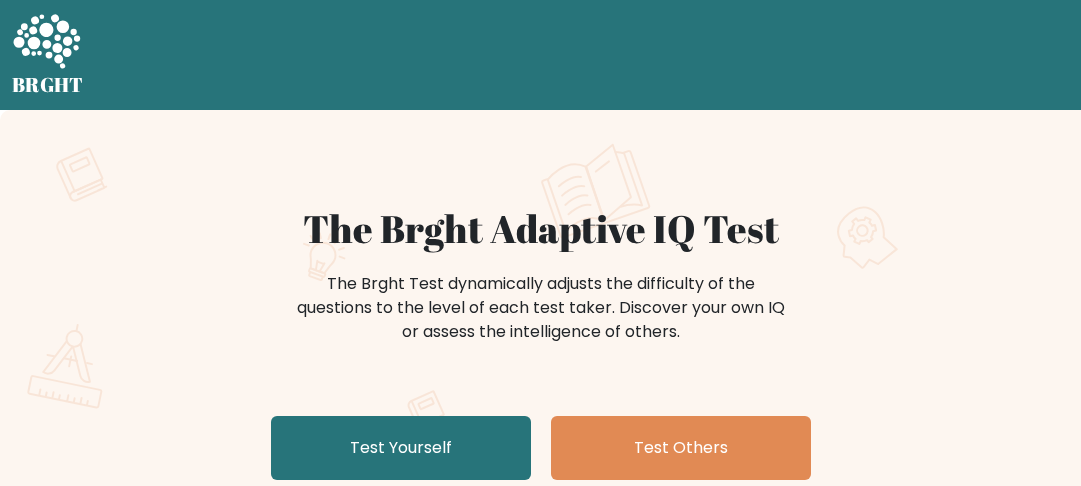 scroll, scrollTop: 0, scrollLeft: 0, axis: both 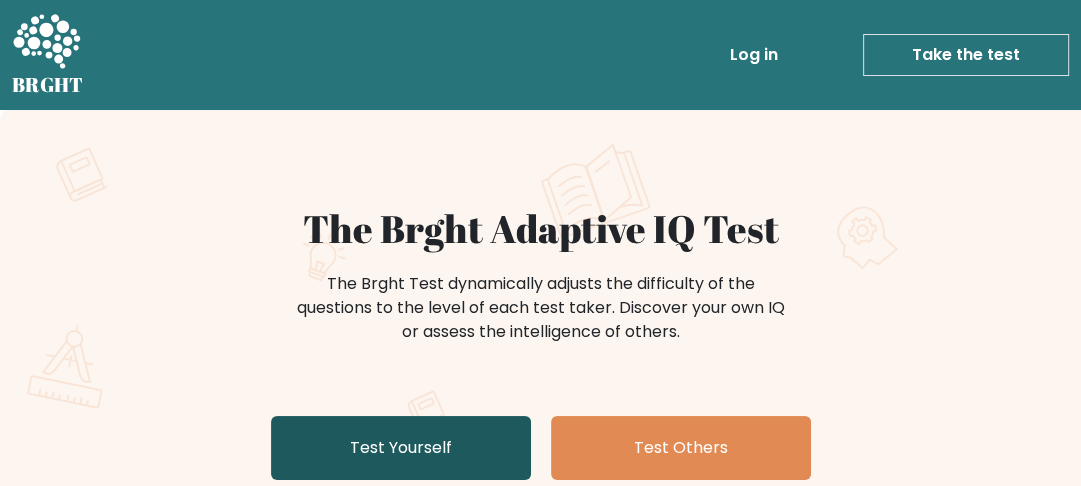 click on "Test Yourself" at bounding box center [401, 448] 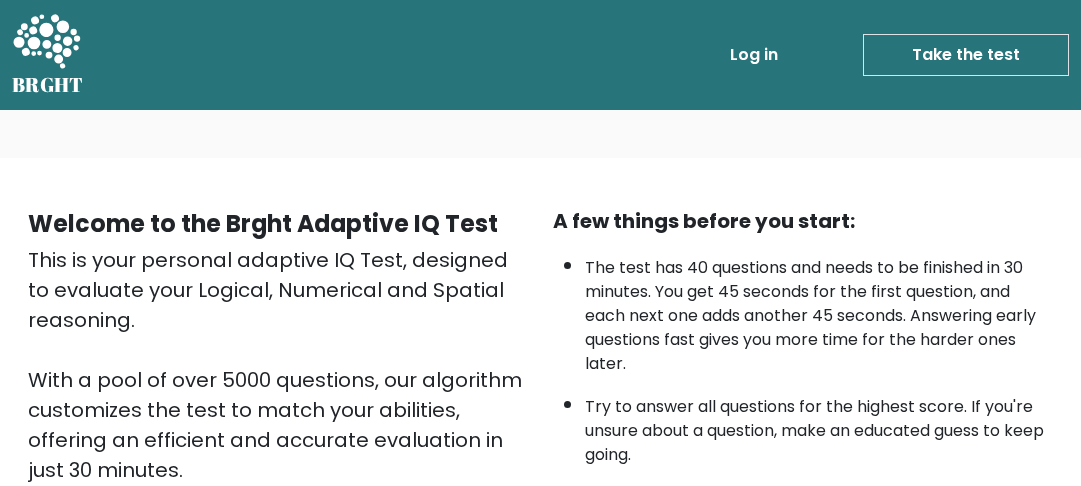 scroll, scrollTop: 0, scrollLeft: 0, axis: both 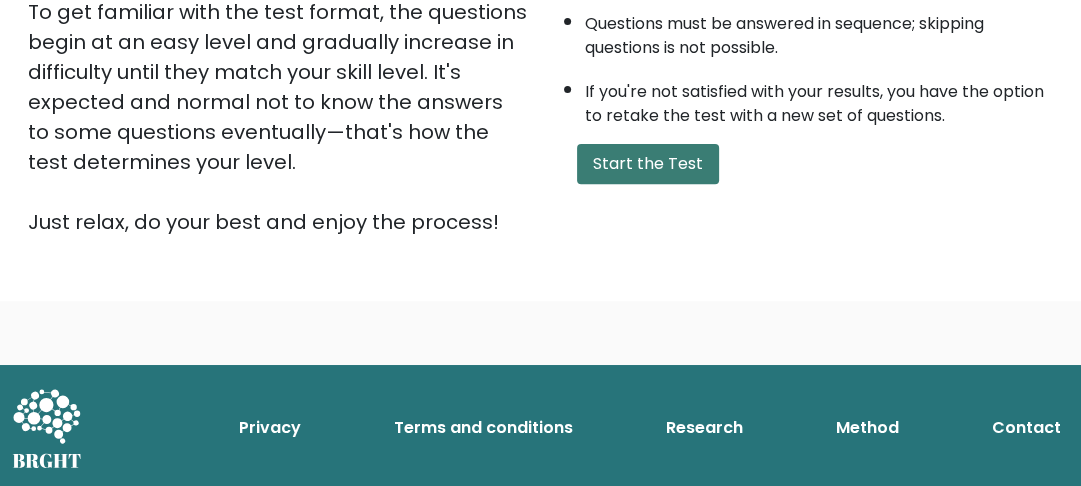 click on "Start the Test" at bounding box center [648, 164] 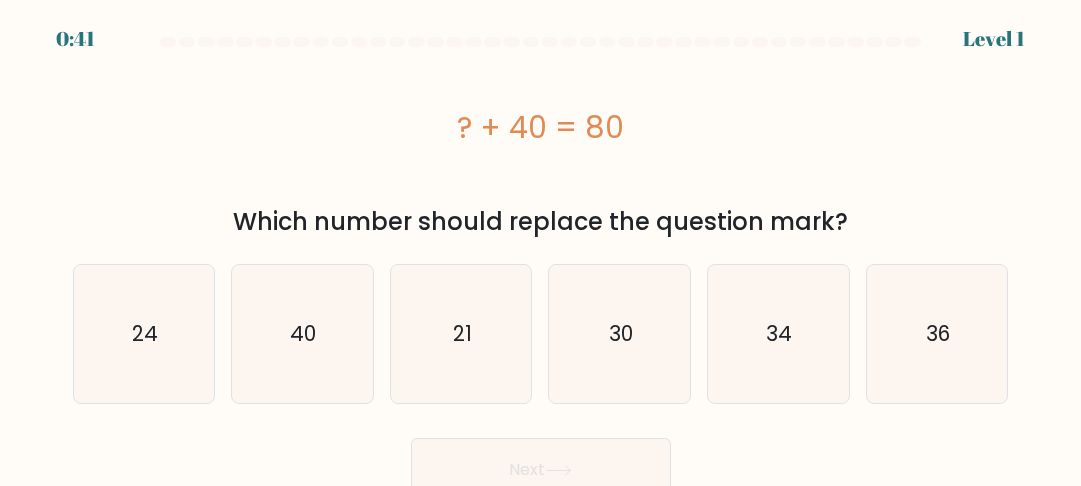 scroll, scrollTop: 0, scrollLeft: 0, axis: both 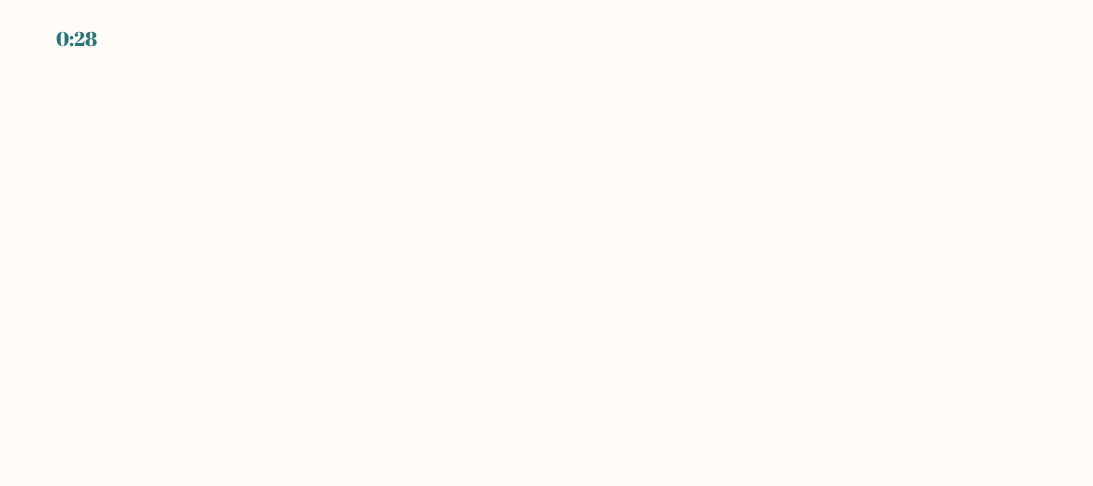 click on "0:28" at bounding box center [546, 243] 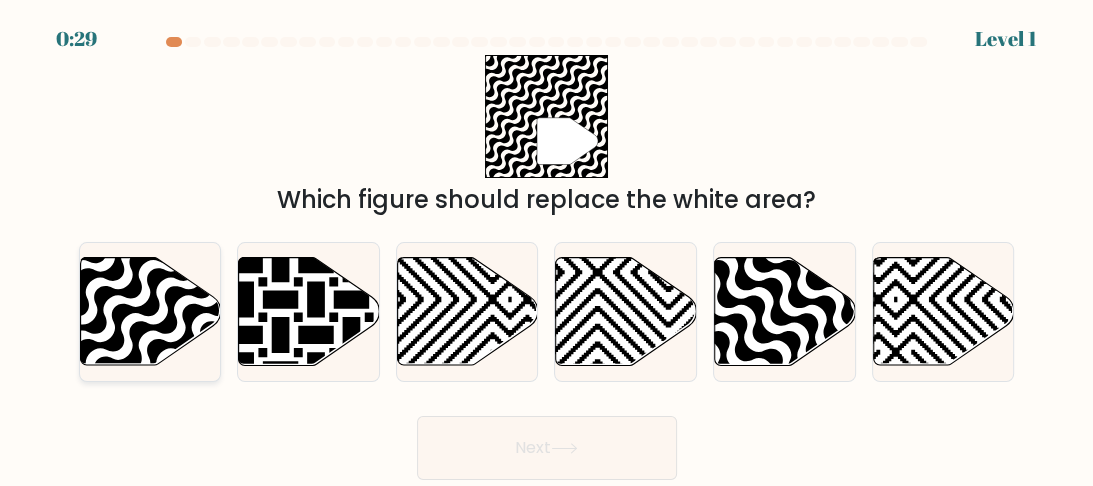 click 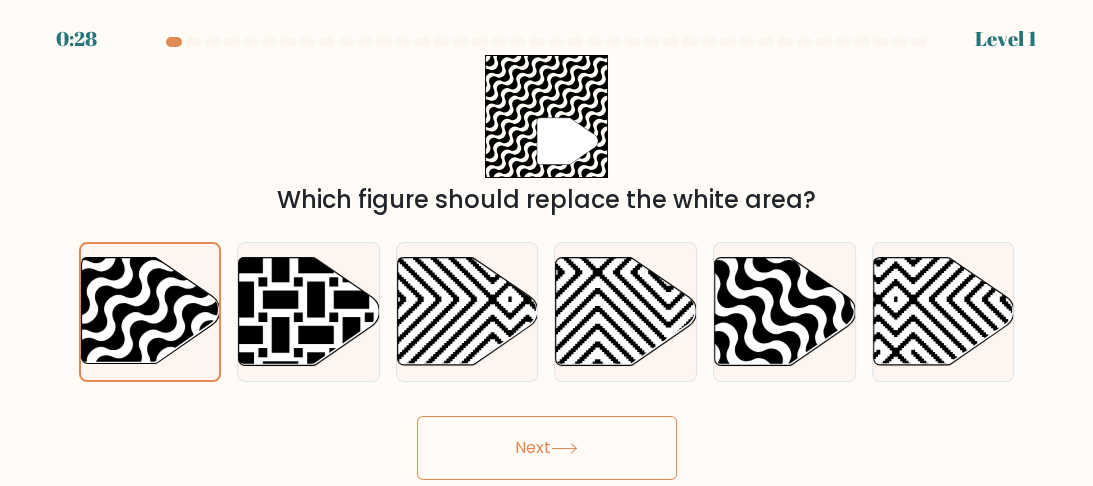 click on "Next" at bounding box center [547, 448] 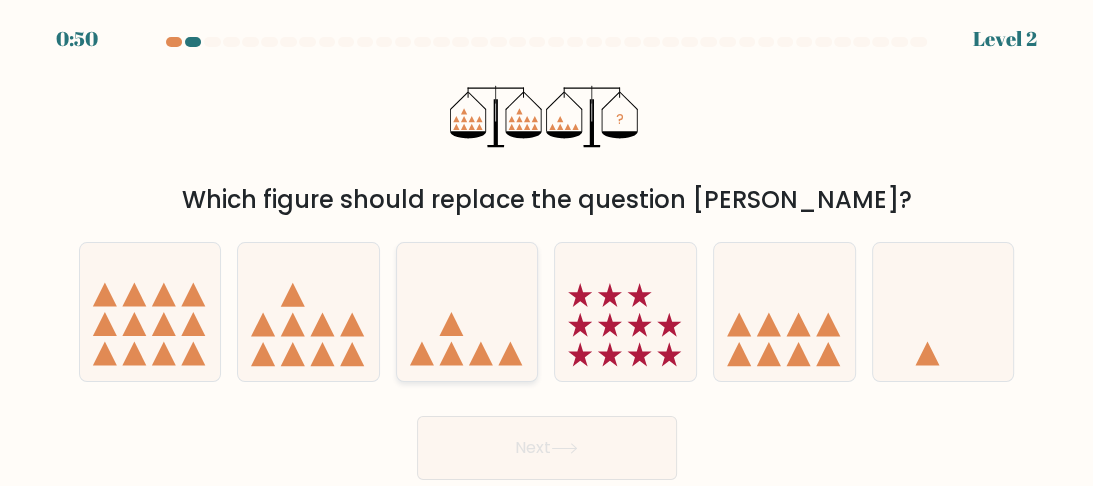 click 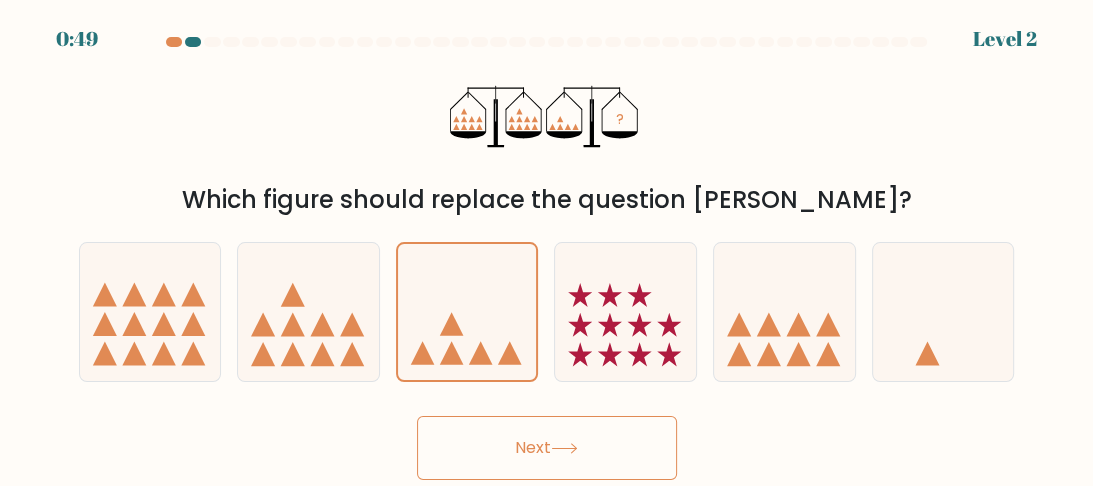 click 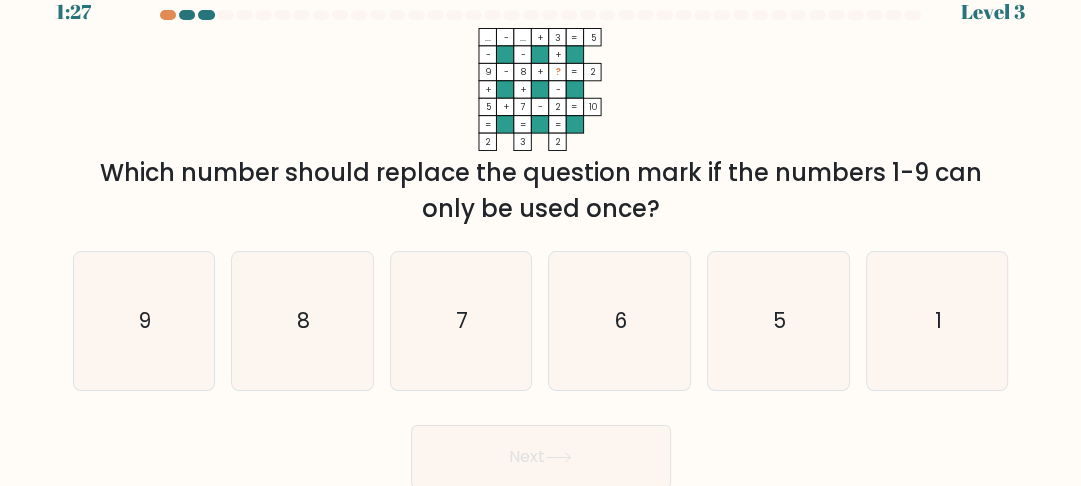 scroll, scrollTop: 29, scrollLeft: 0, axis: vertical 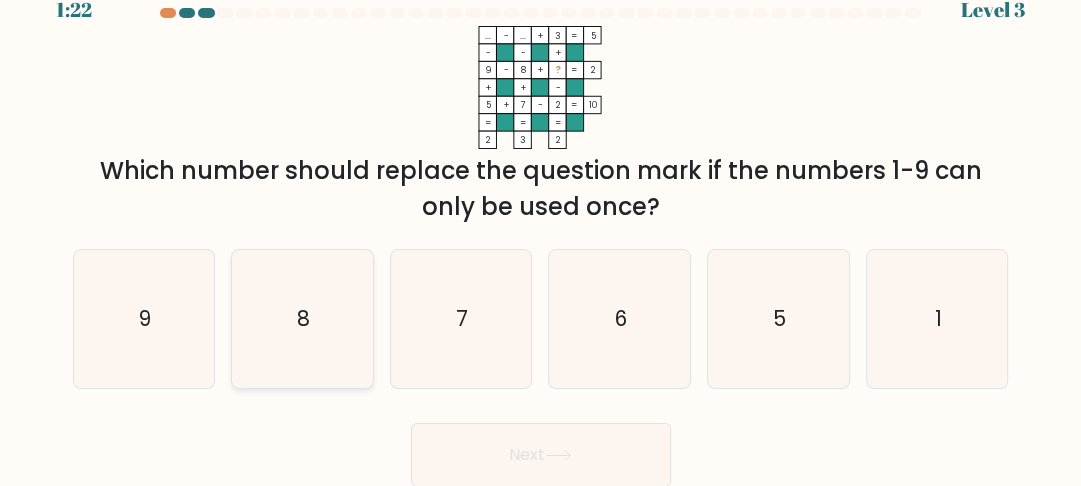 click on "8" 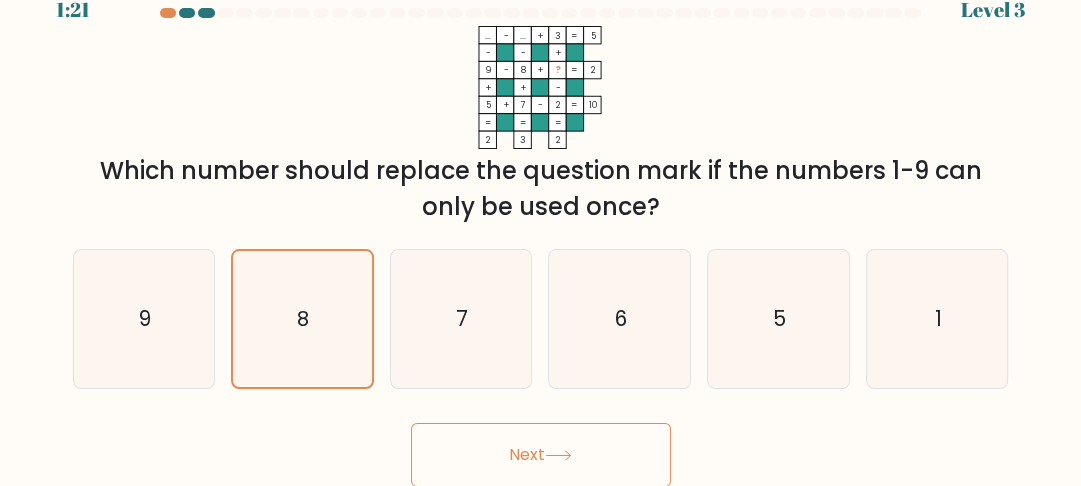 click on "Next" at bounding box center [541, 455] 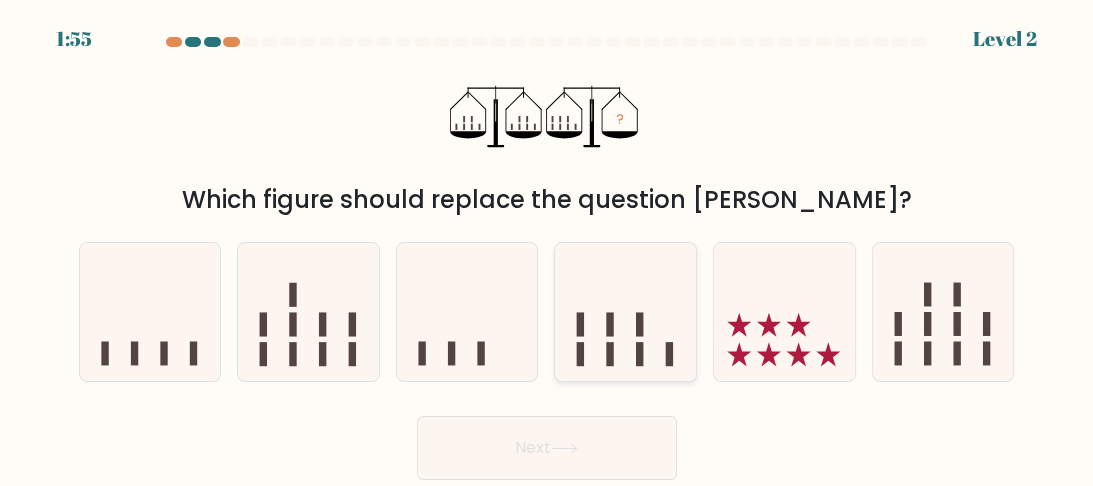 click 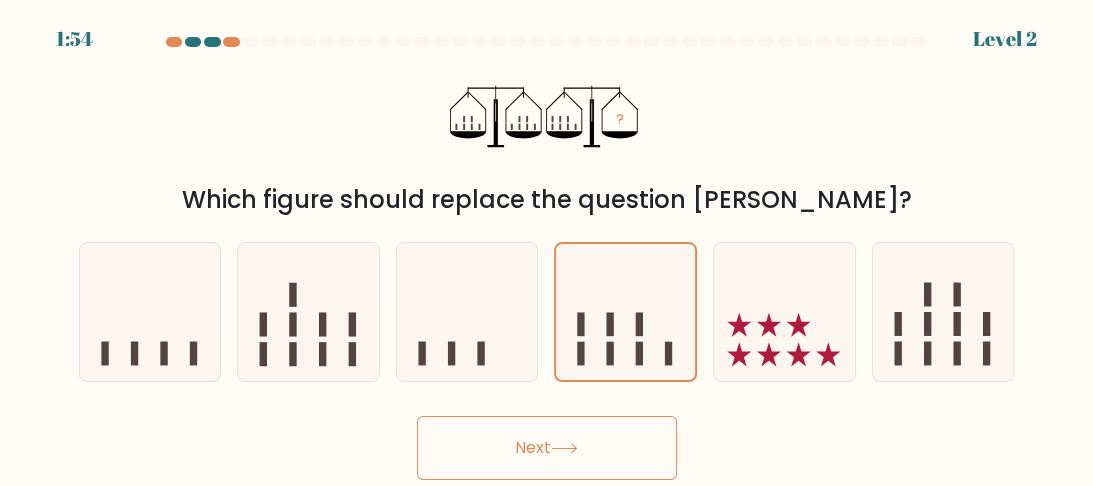 click on "Next" at bounding box center [547, 448] 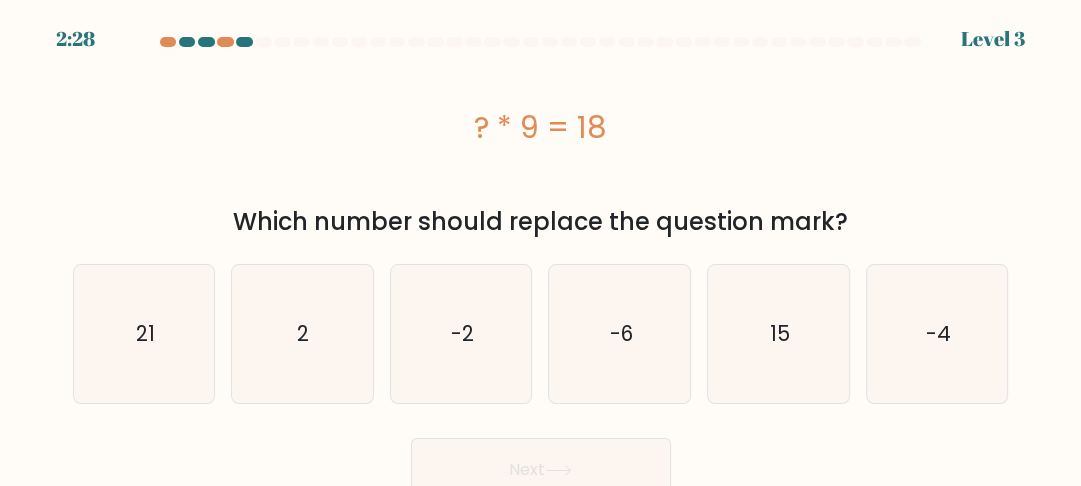 scroll, scrollTop: 16, scrollLeft: 0, axis: vertical 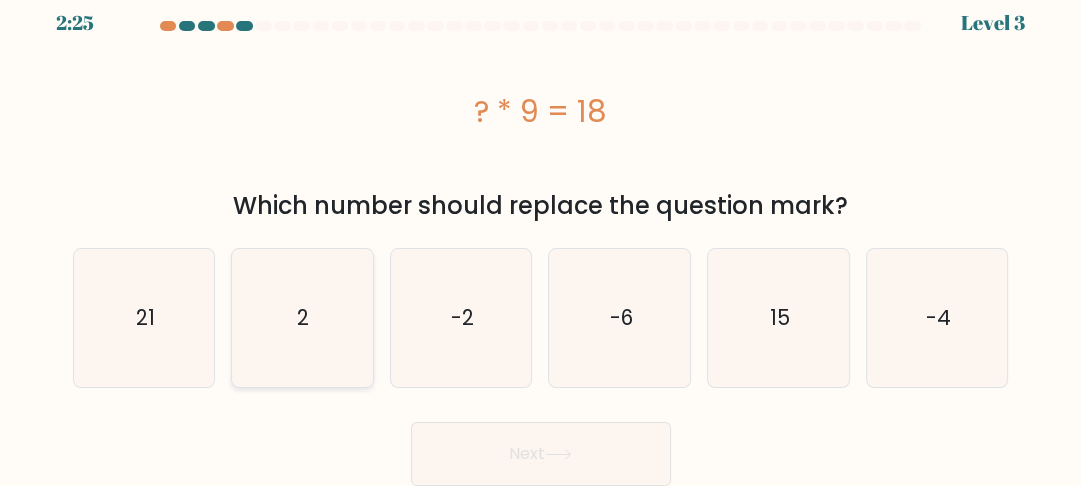 click on "2" 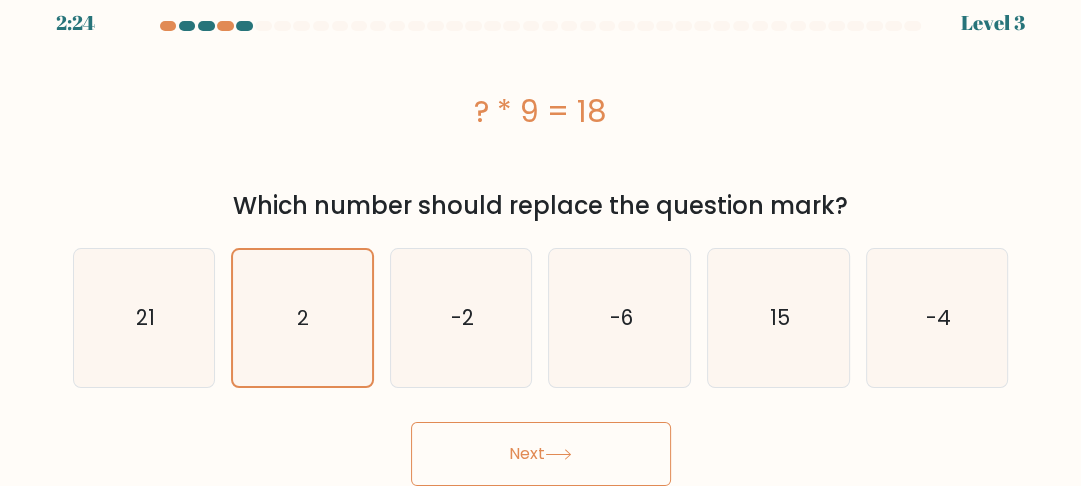 click on "Next" at bounding box center (541, 454) 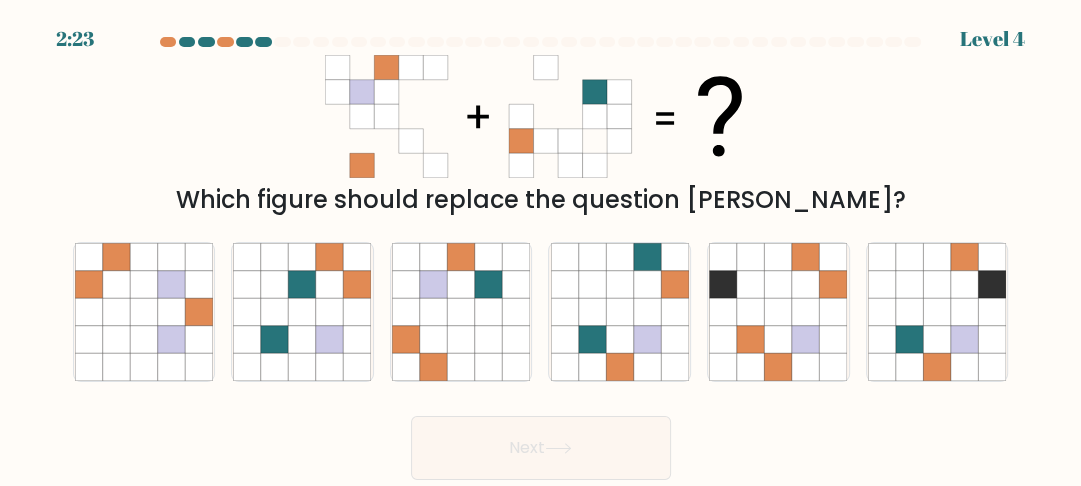 scroll, scrollTop: 0, scrollLeft: 0, axis: both 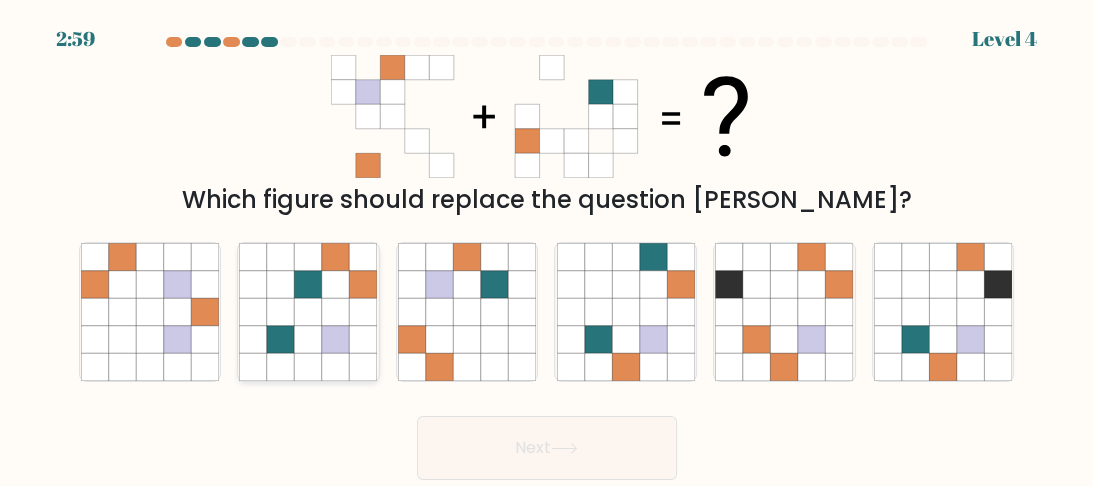 click 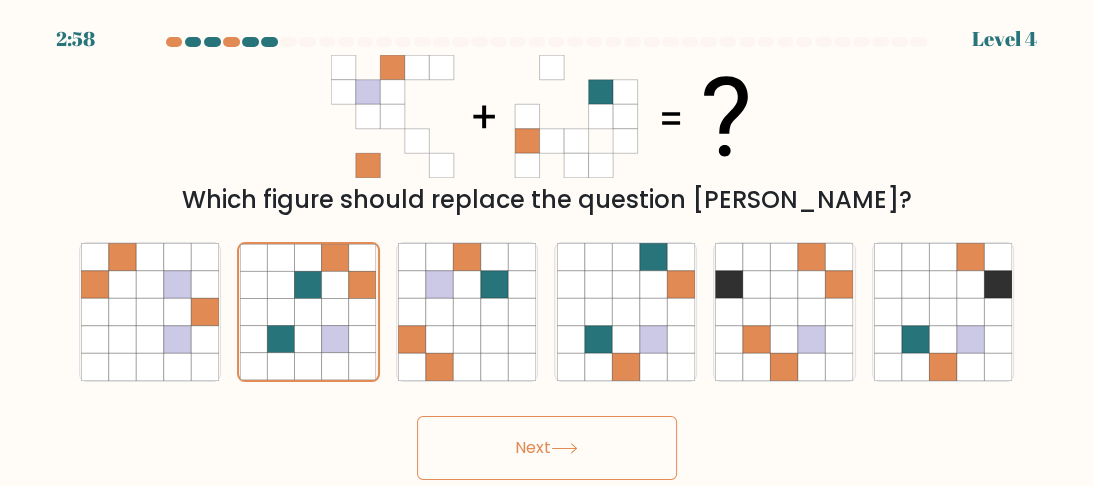 click on "Next" at bounding box center [547, 448] 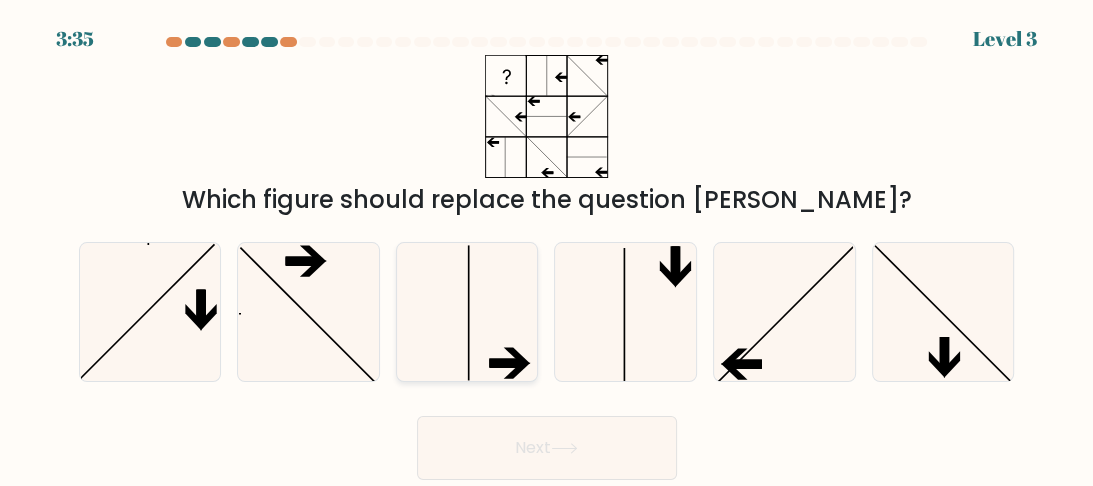 click 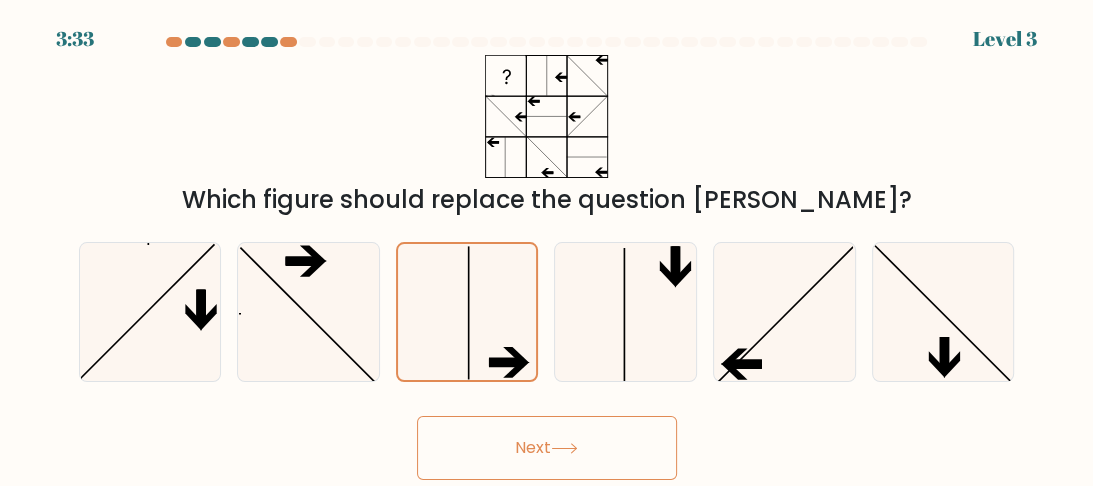 click on "Next" at bounding box center (547, 448) 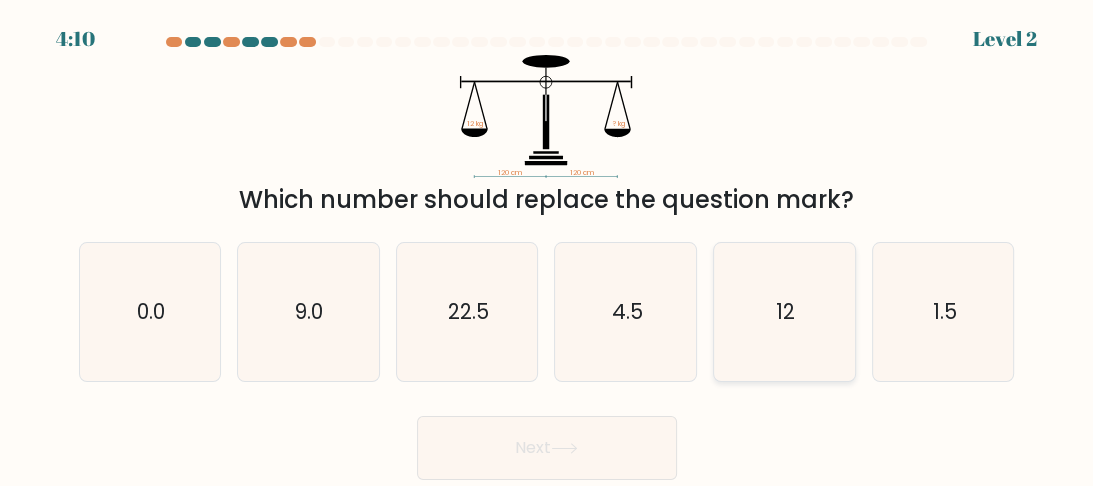 click on "12" 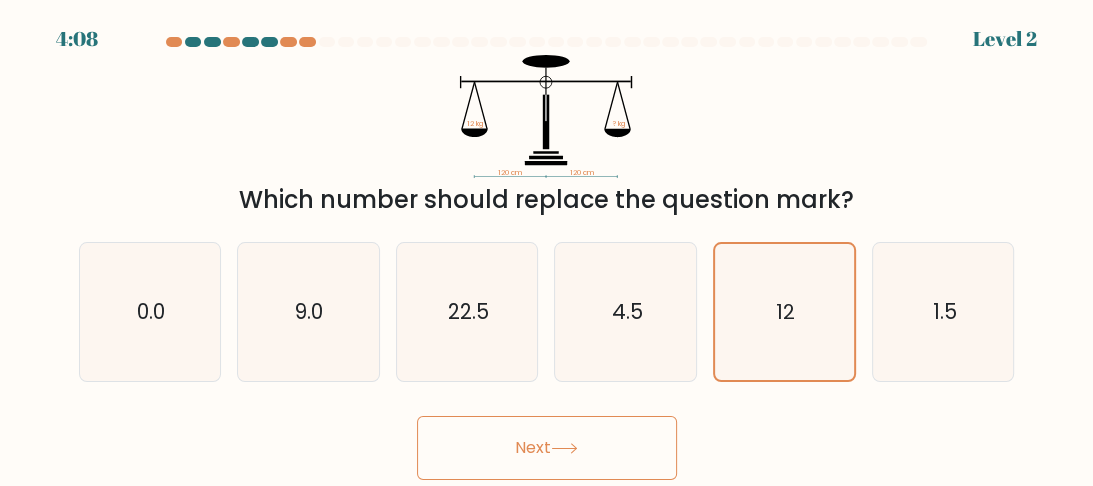 click on "Next" at bounding box center [547, 448] 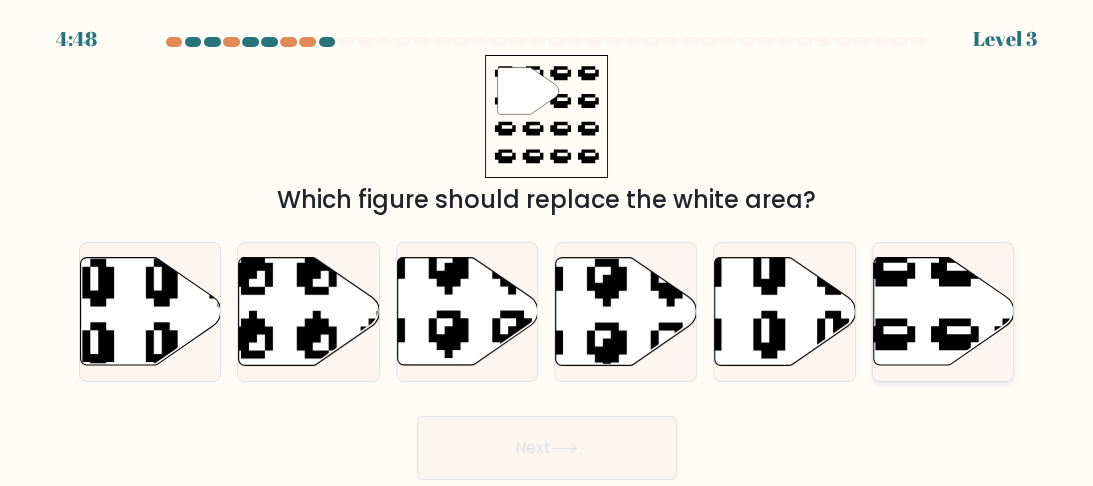 click 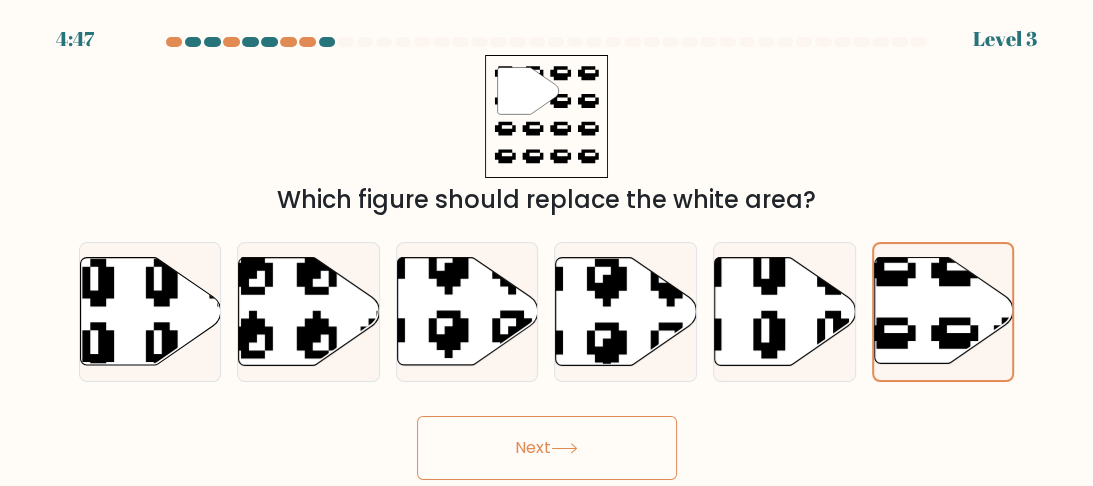 click on "Next" at bounding box center [547, 448] 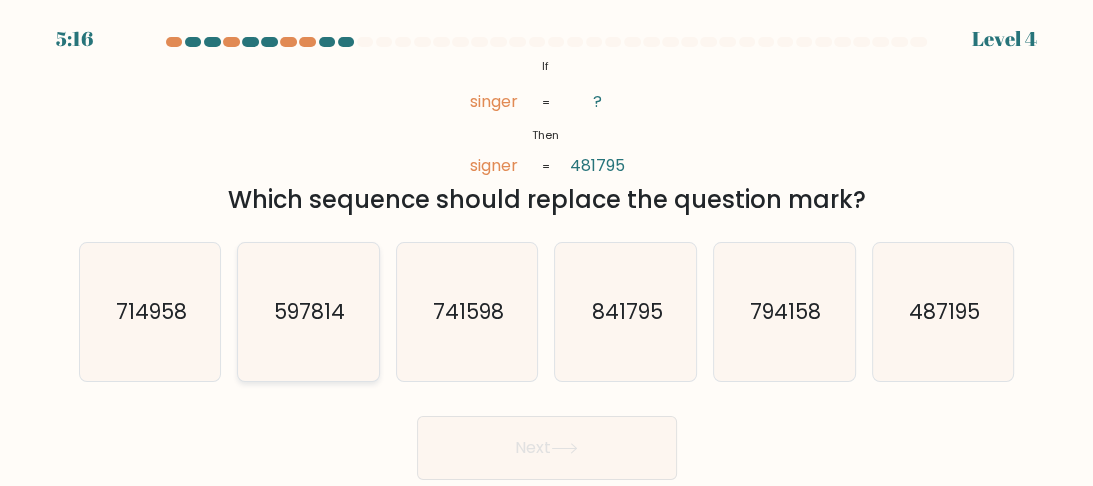 click on "597814" 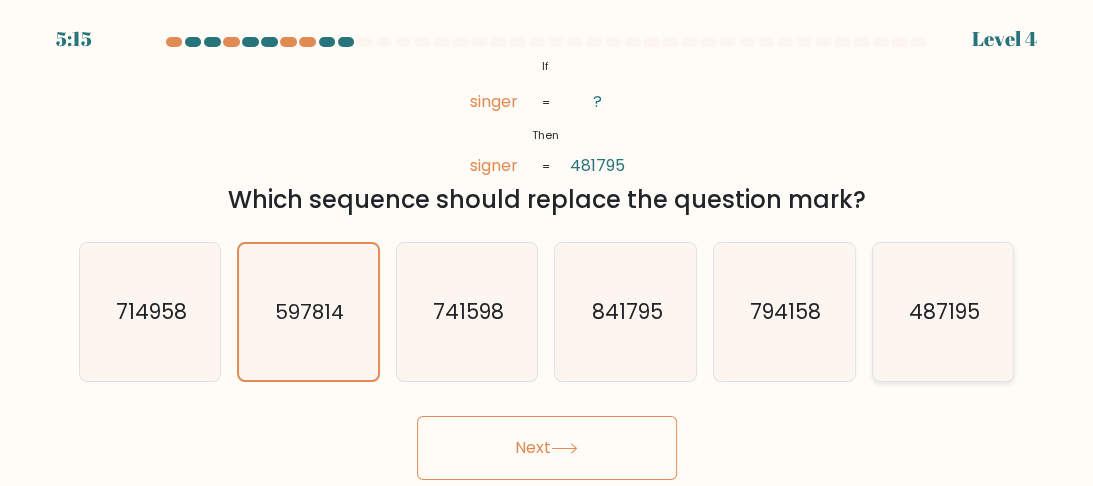click on "487195" 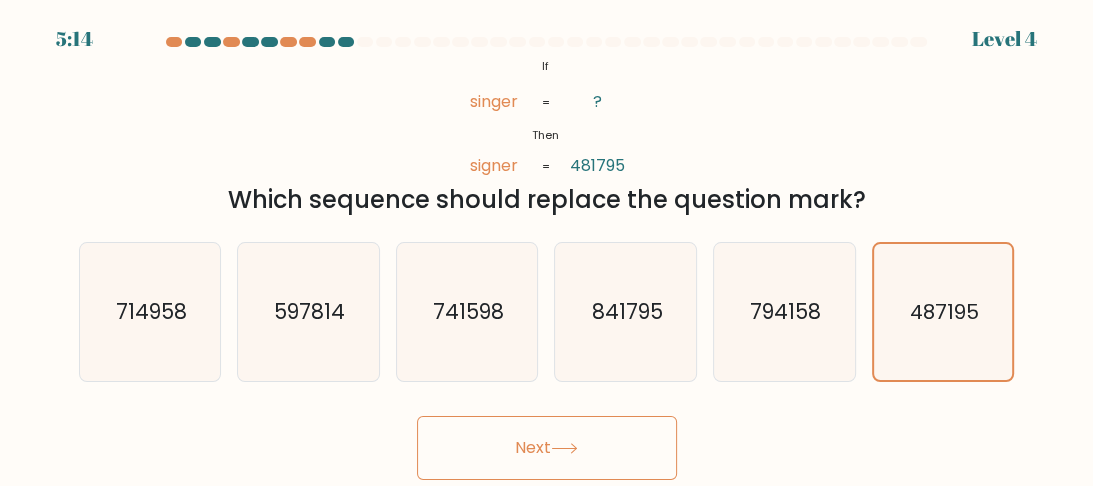 click on "Next" at bounding box center [547, 443] 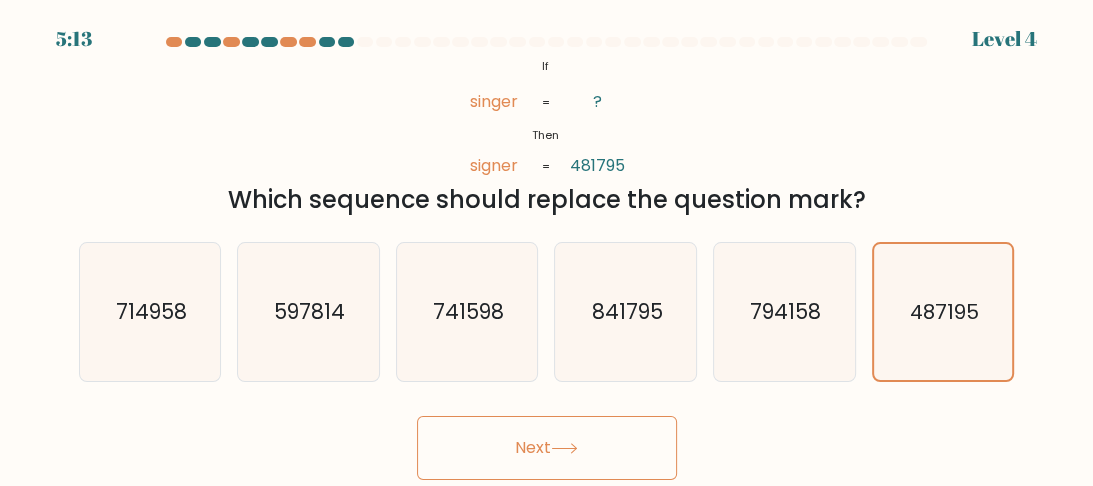 click on "Next" at bounding box center [547, 448] 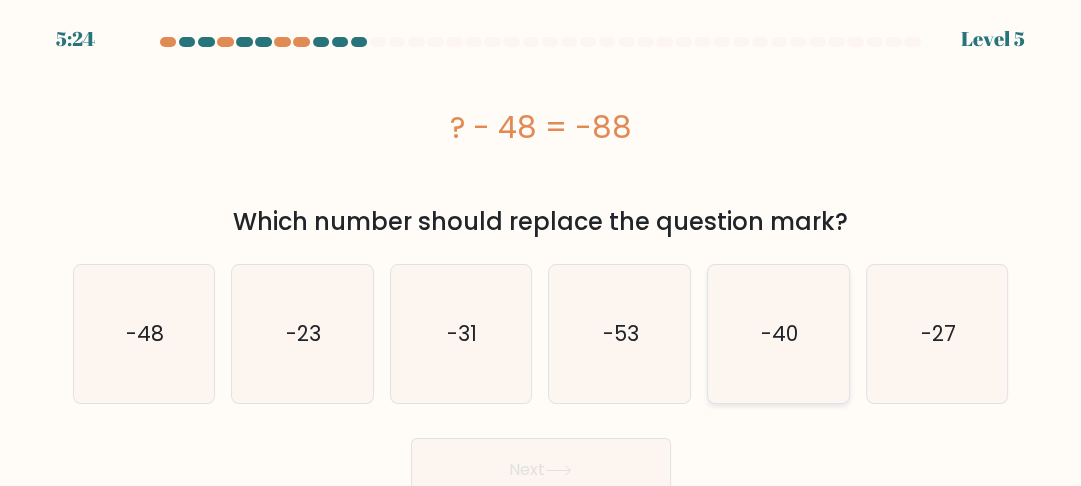 click on "-40" 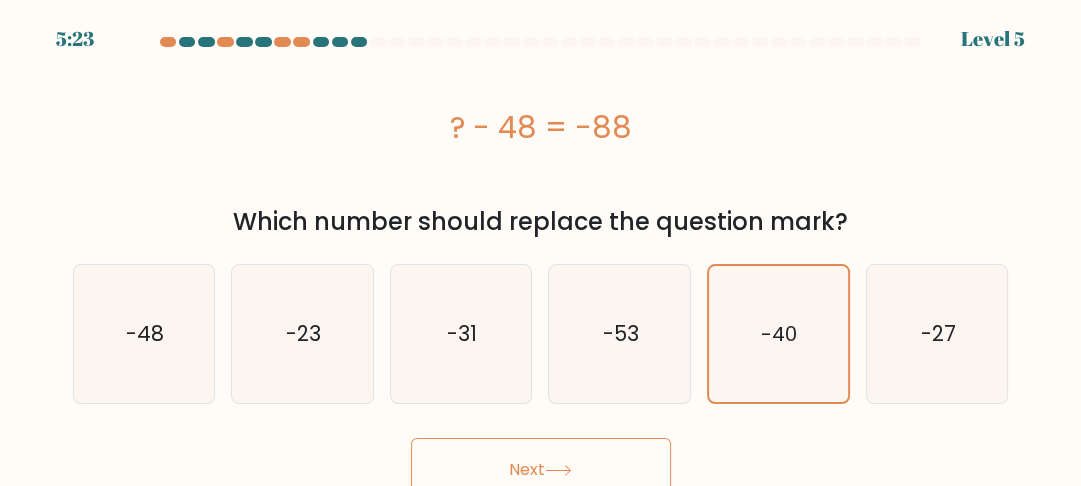 scroll, scrollTop: 16, scrollLeft: 0, axis: vertical 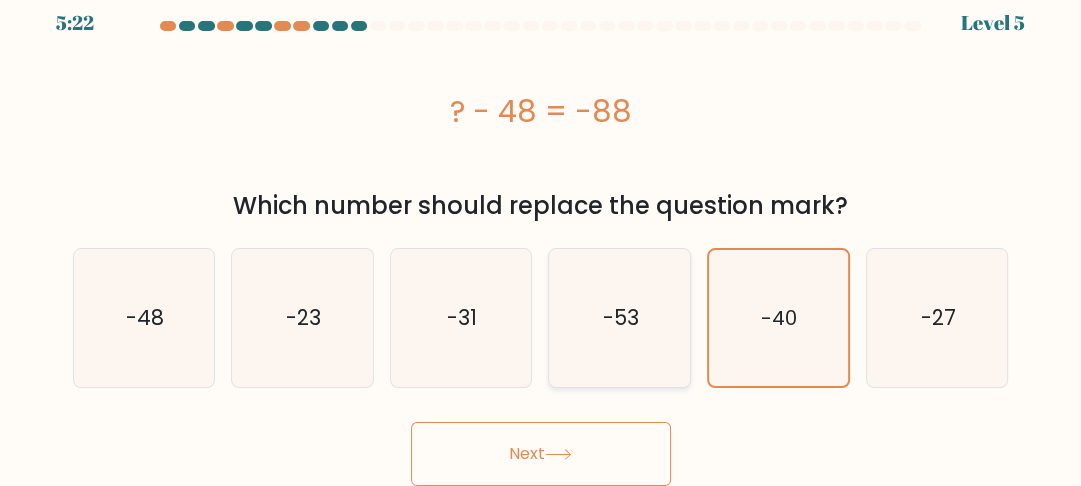click on "-53" 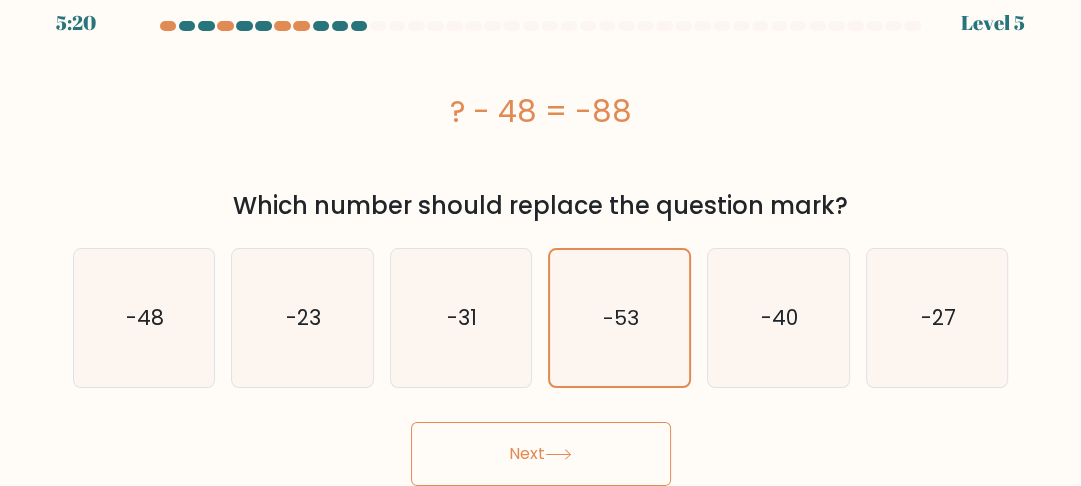 click on "Next" at bounding box center [541, 454] 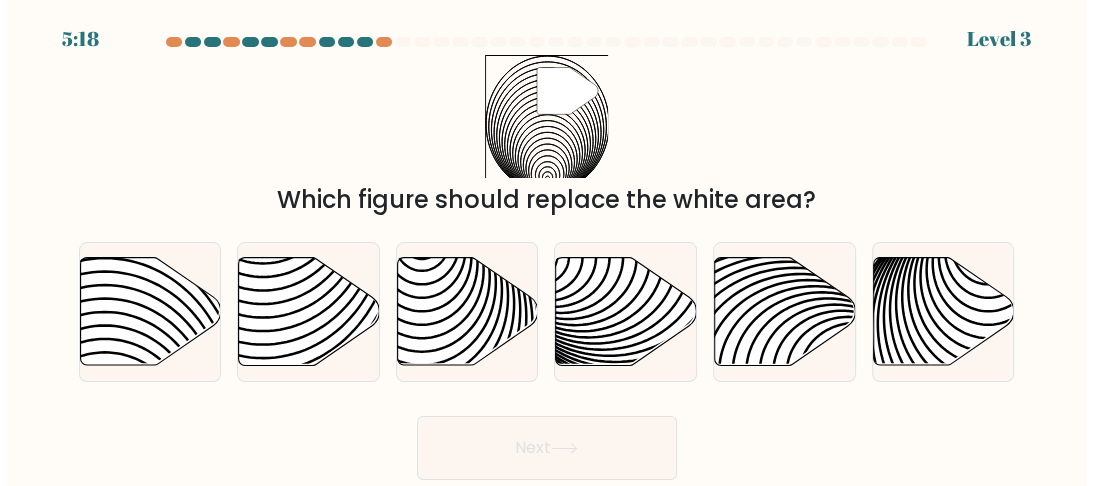 scroll, scrollTop: 0, scrollLeft: 0, axis: both 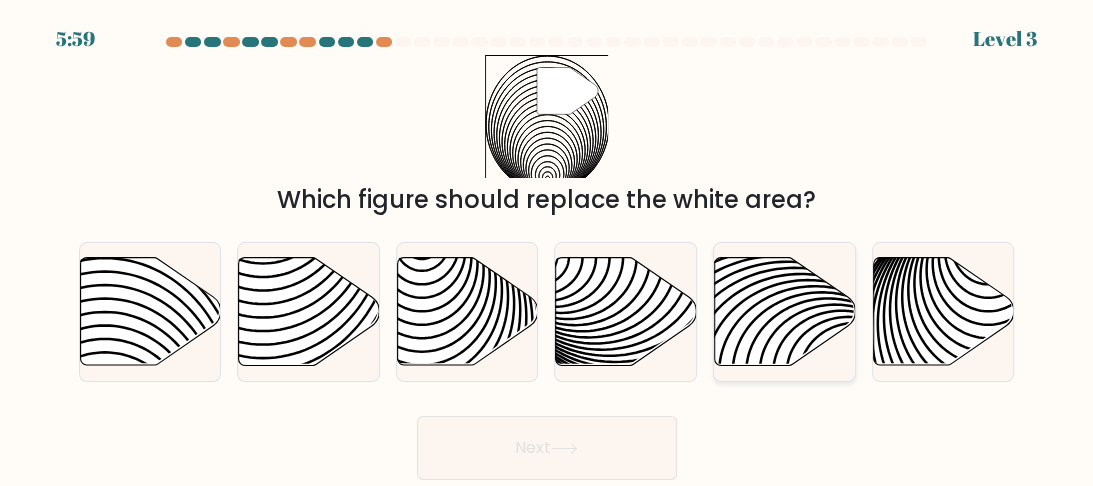 click 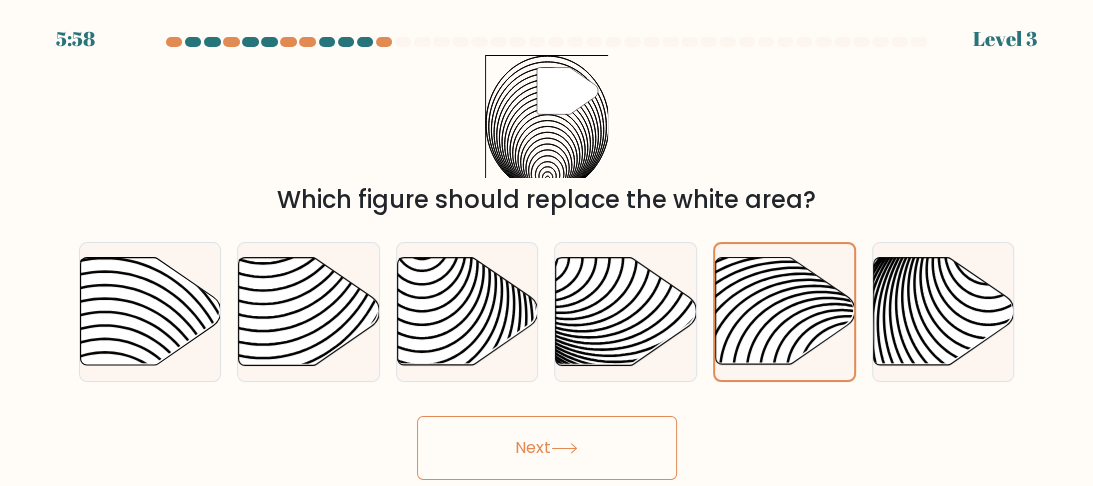 click on "Next" at bounding box center [547, 448] 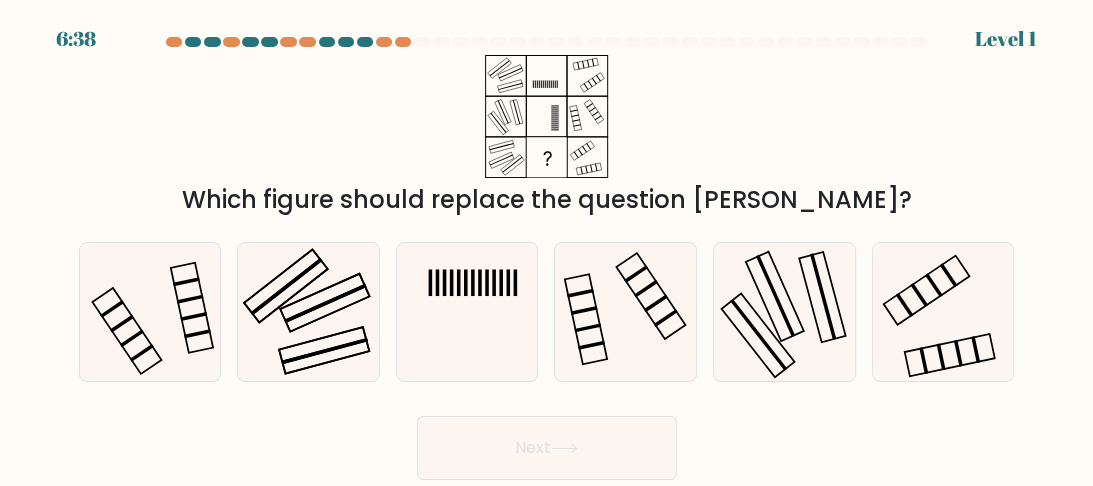 drag, startPoint x: 1092, startPoint y: 205, endPoint x: 1092, endPoint y: 267, distance: 62 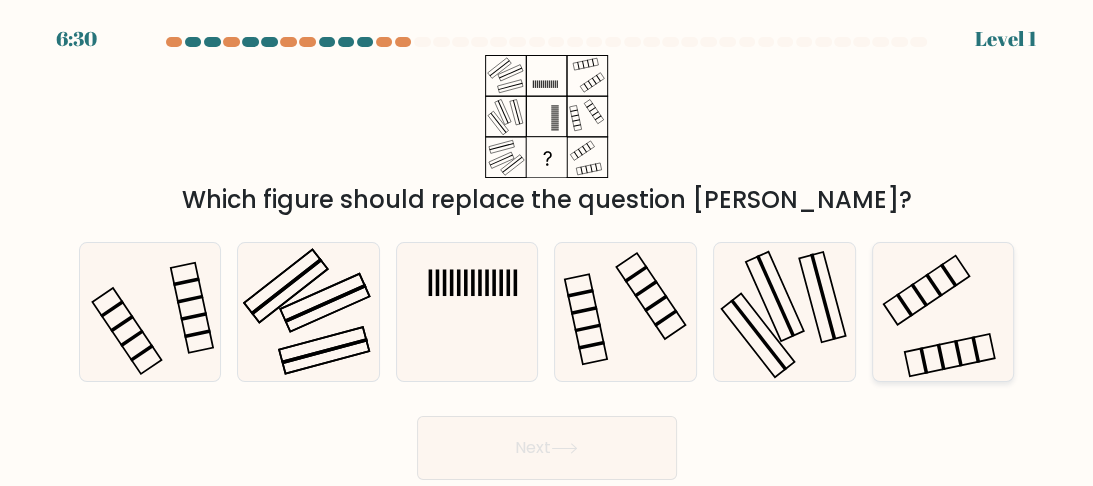click 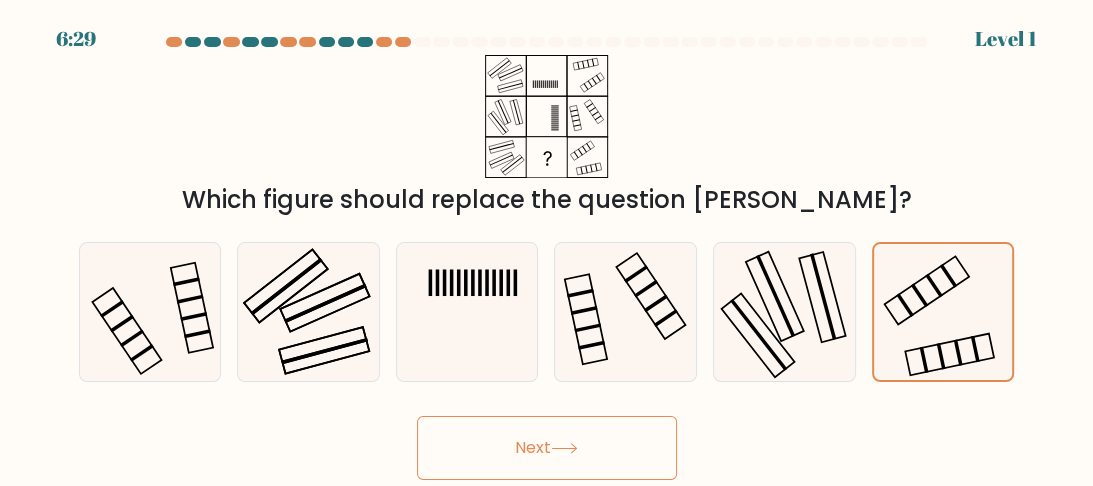 click on "Next" at bounding box center (547, 448) 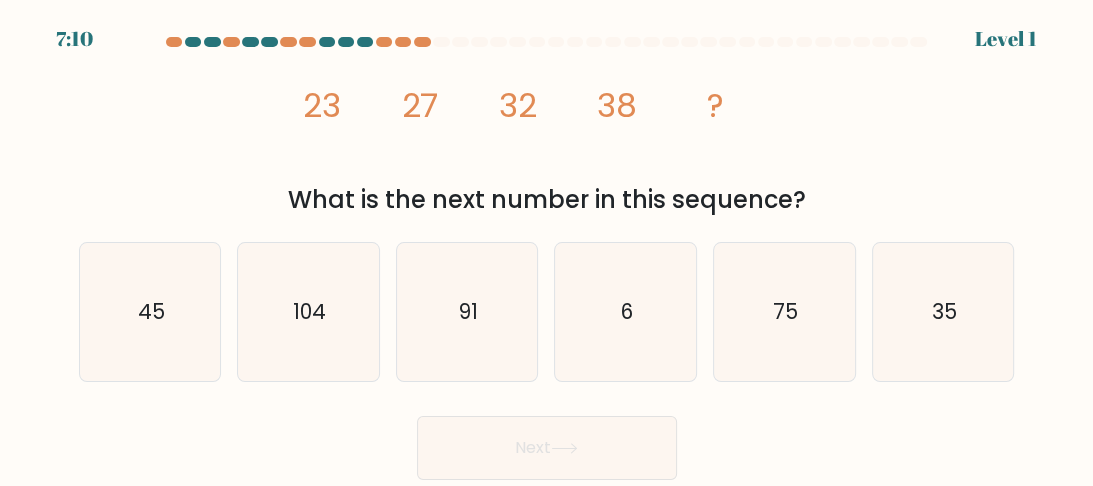 drag, startPoint x: 1087, startPoint y: 208, endPoint x: 1092, endPoint y: 188, distance: 20.615528 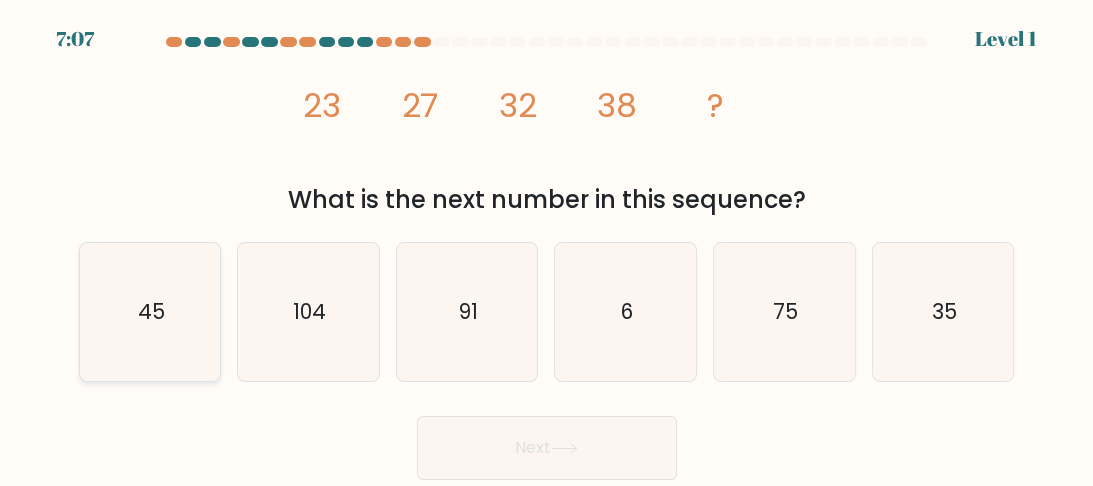 click on "45" 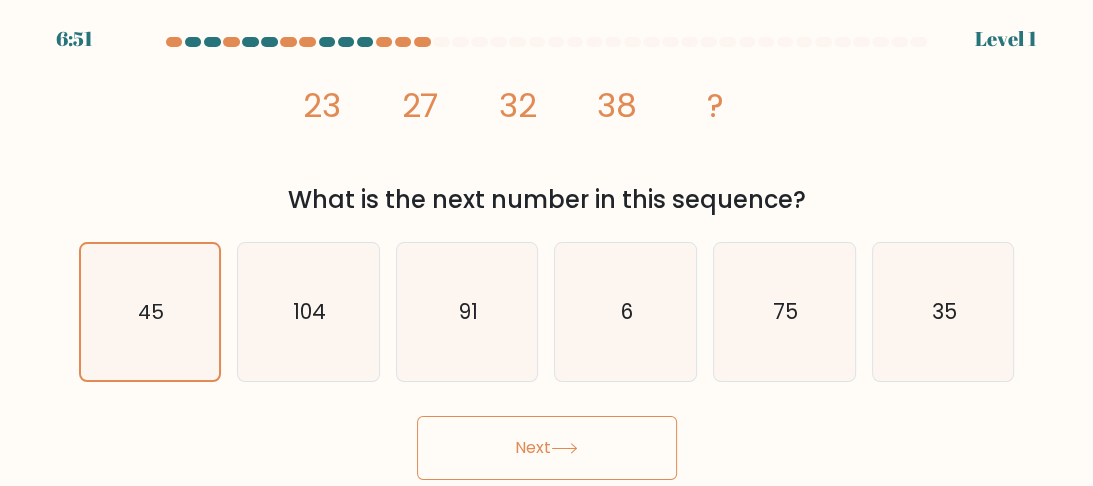 click on "Next" at bounding box center [547, 448] 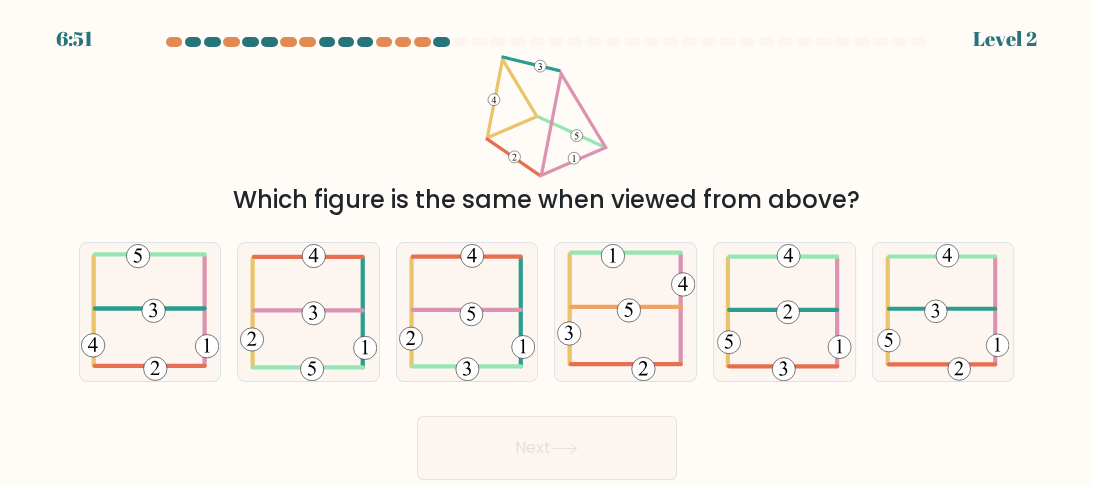 click on "Next" at bounding box center (547, 448) 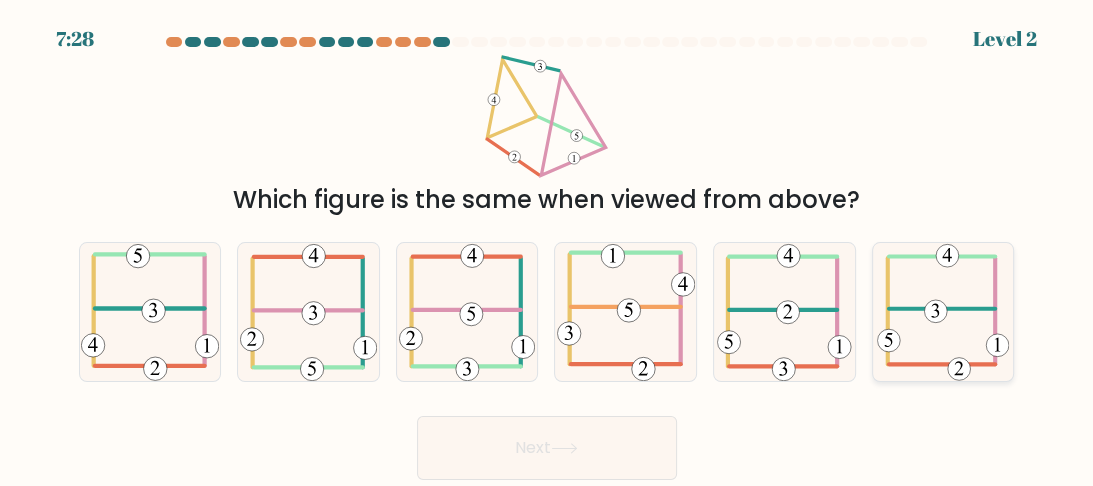 click 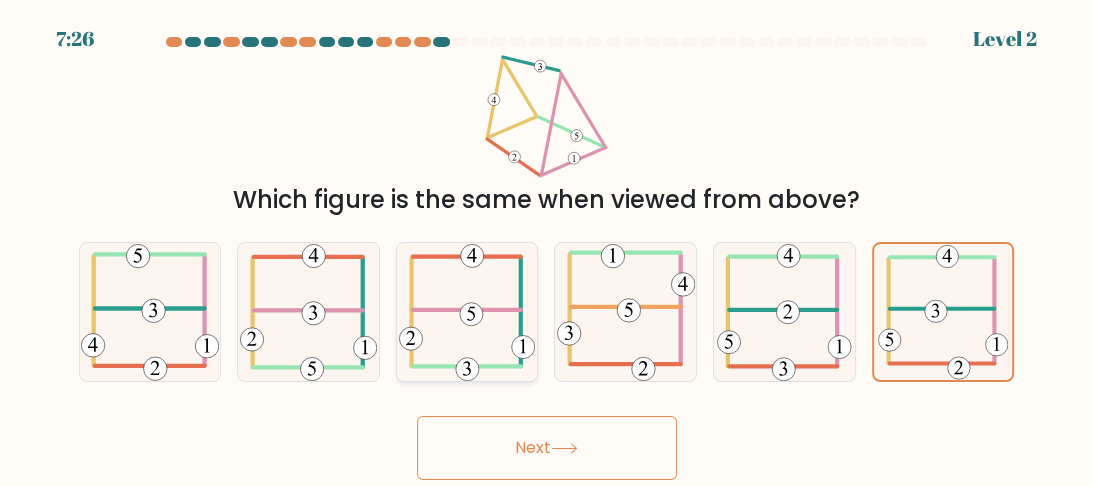 click 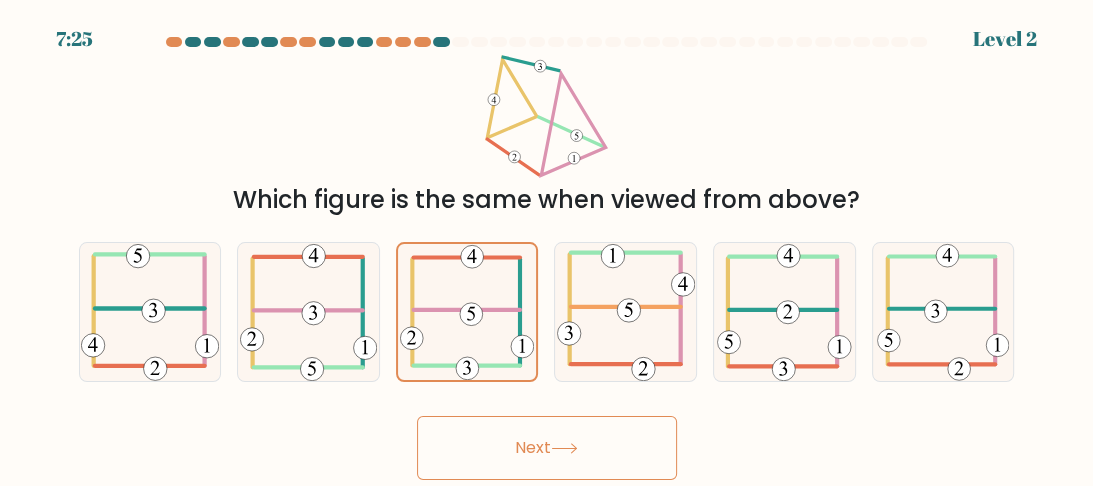 click on "Next" at bounding box center (547, 448) 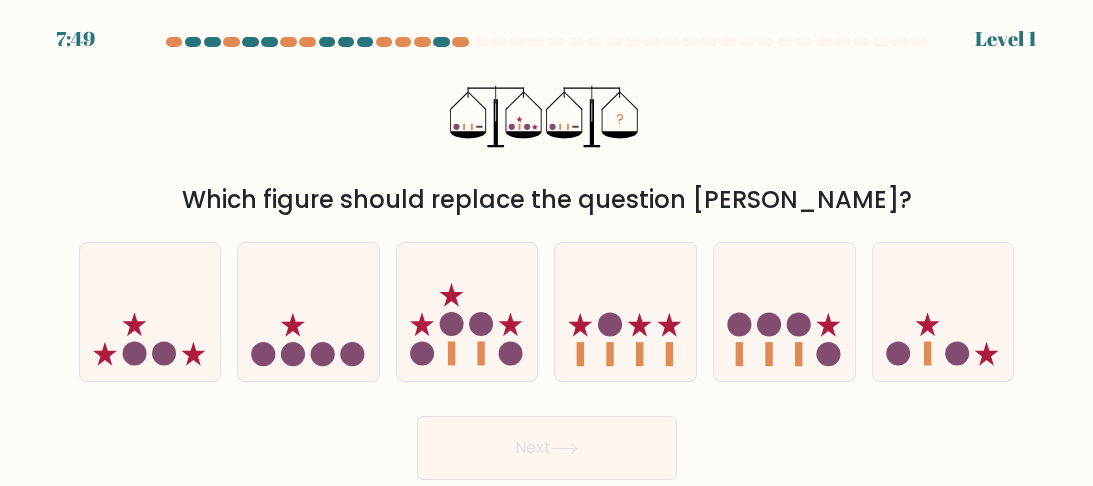 drag, startPoint x: 968, startPoint y: 366, endPoint x: 200, endPoint y: 426, distance: 770.3402 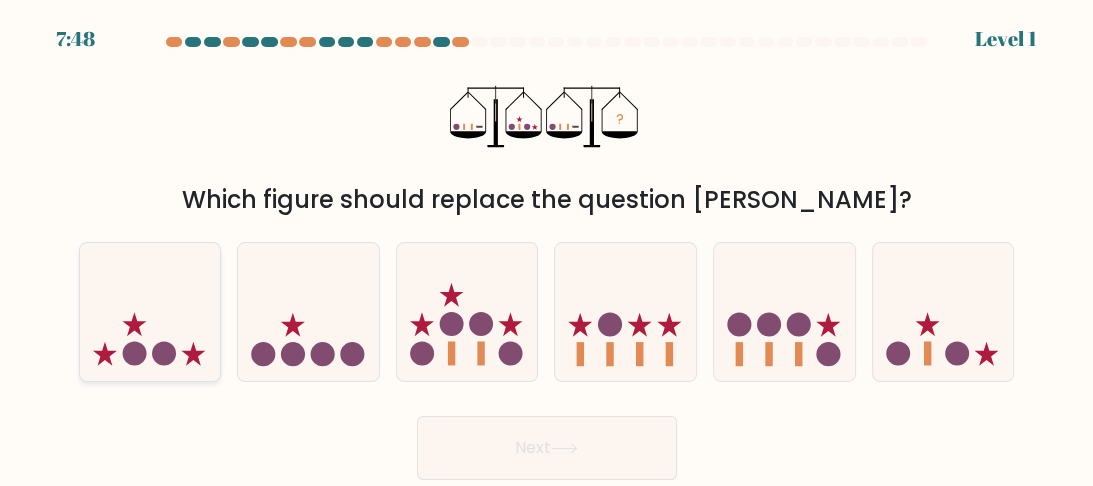 click at bounding box center (150, 312) 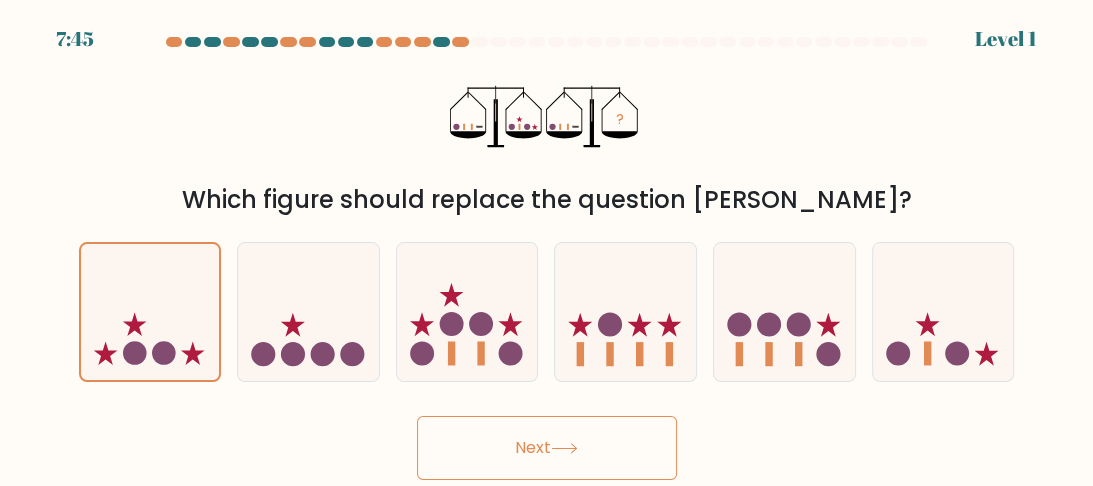 click 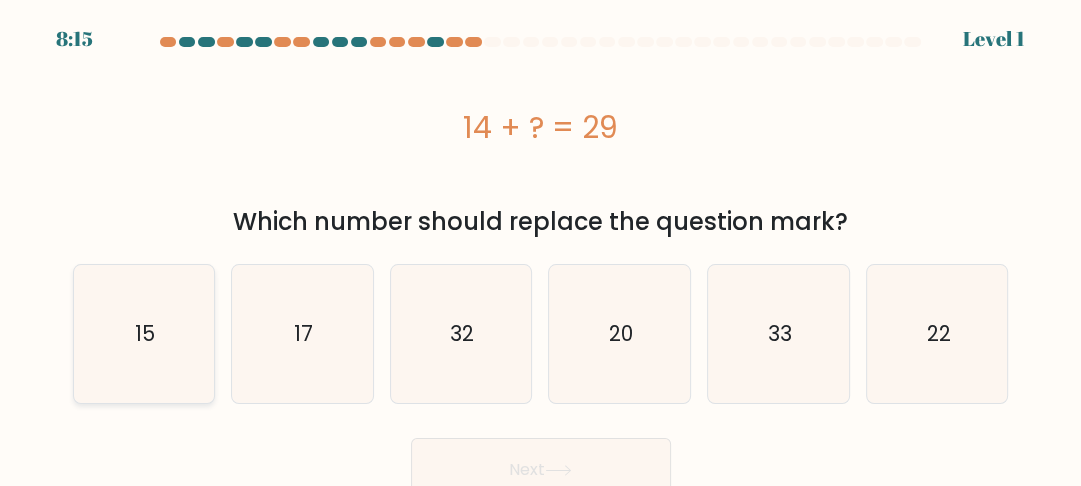 click on "15" 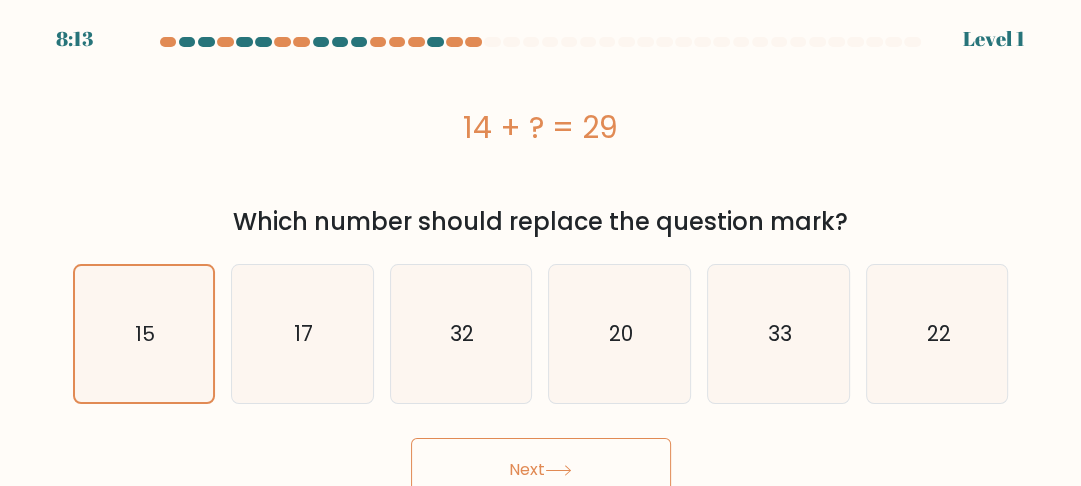 click on "Next" at bounding box center [541, 470] 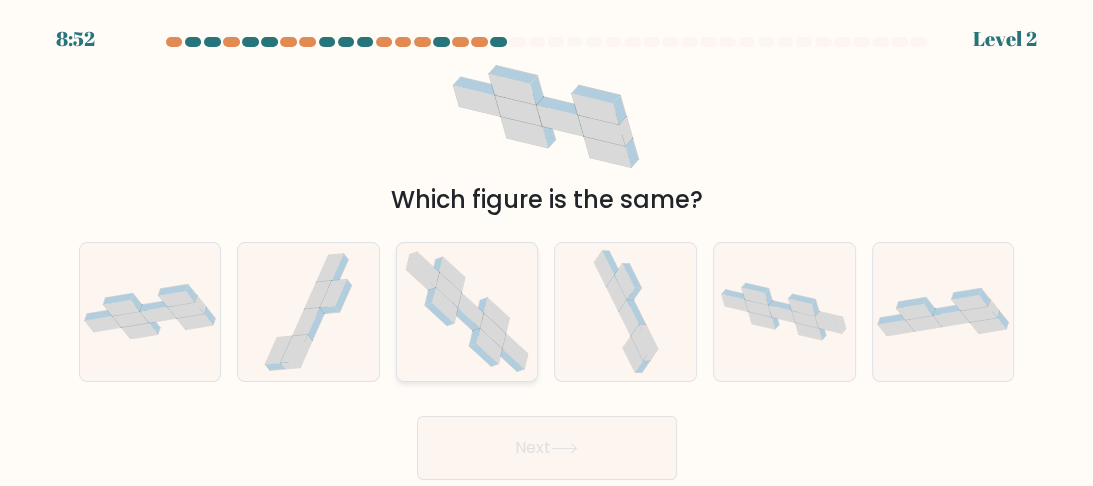 click 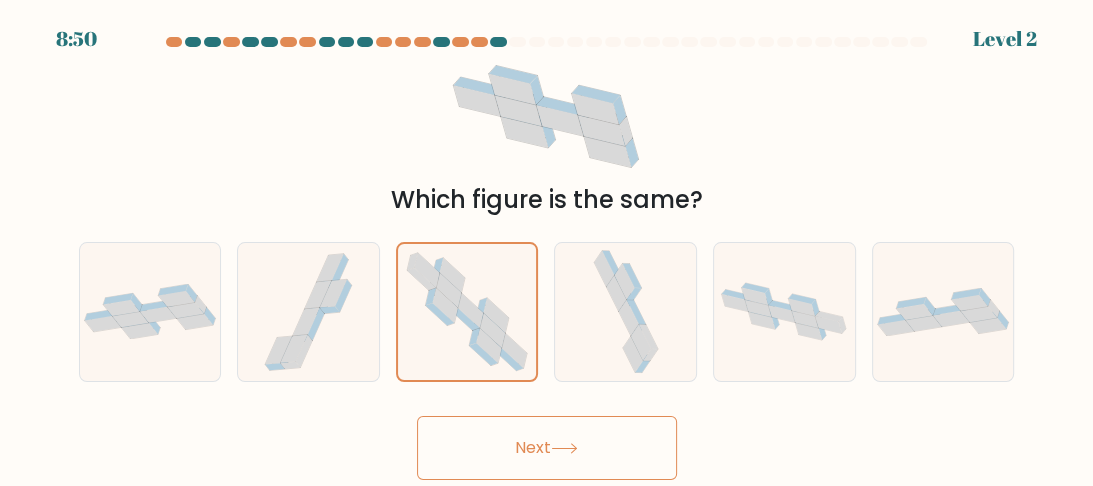 click on "Next" at bounding box center (547, 448) 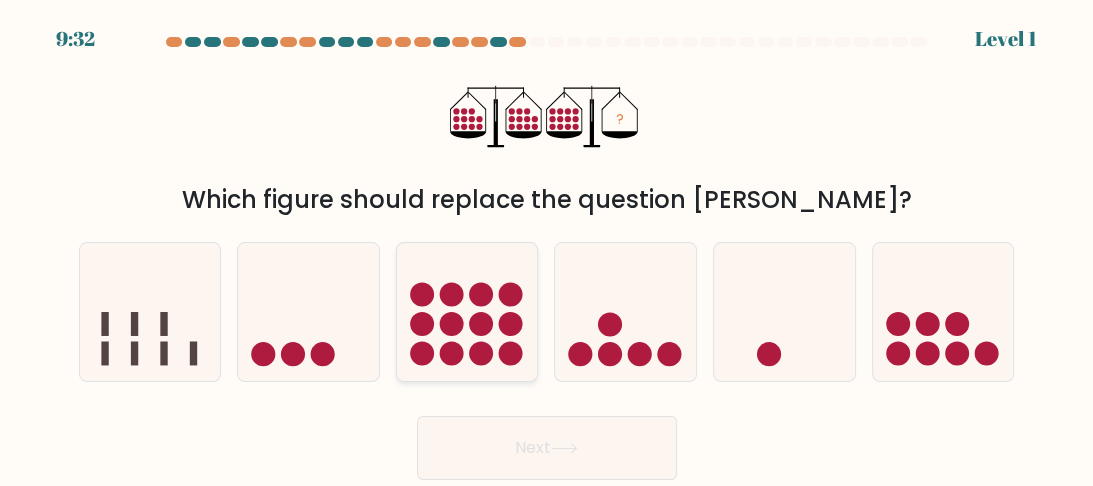 click 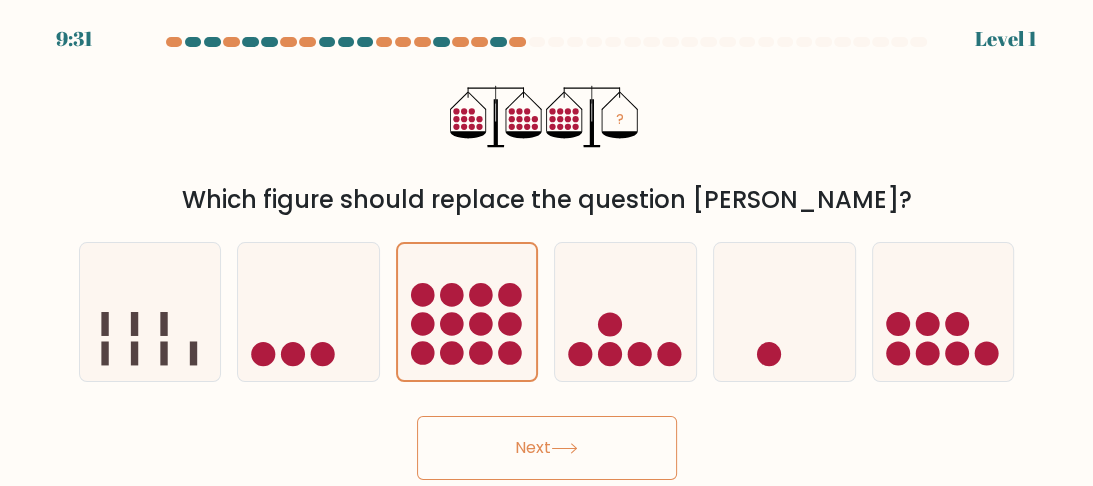 click on "Next" at bounding box center (547, 448) 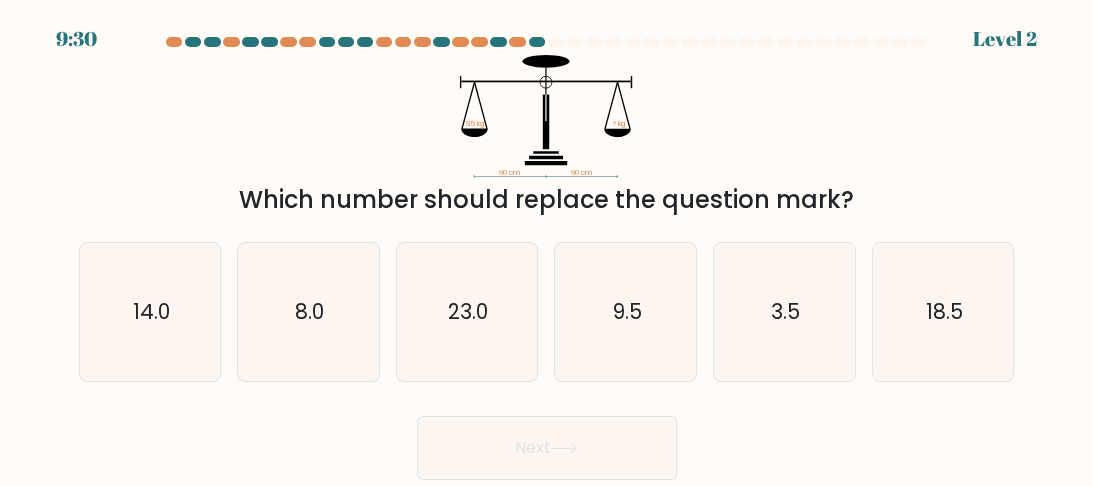 click on "Next" at bounding box center [547, 448] 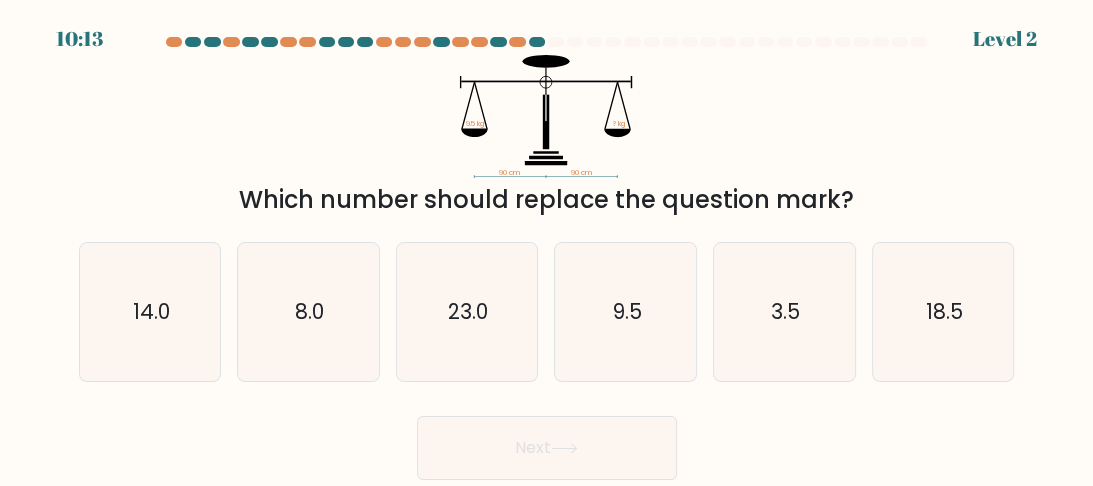 click on "Next" at bounding box center [547, 443] 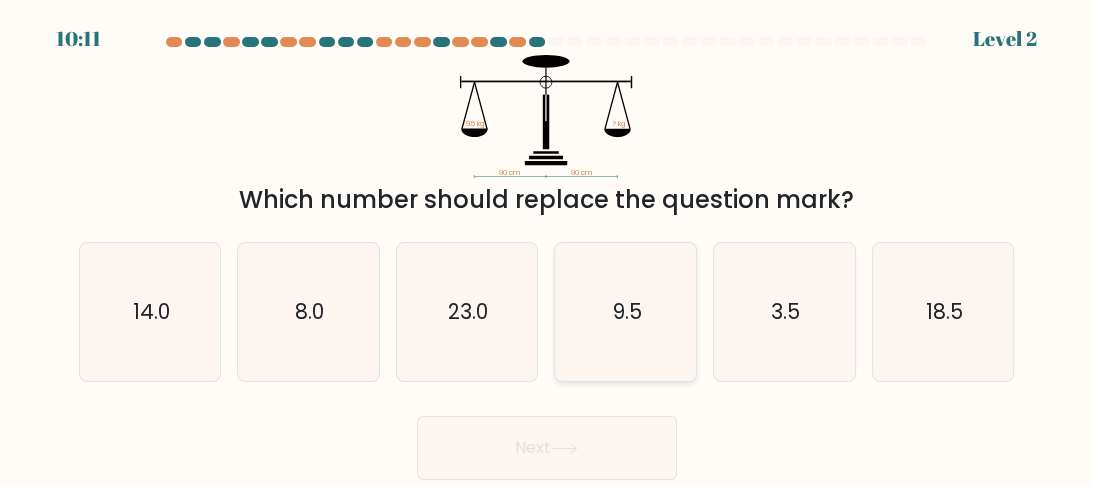 click on "9.5" 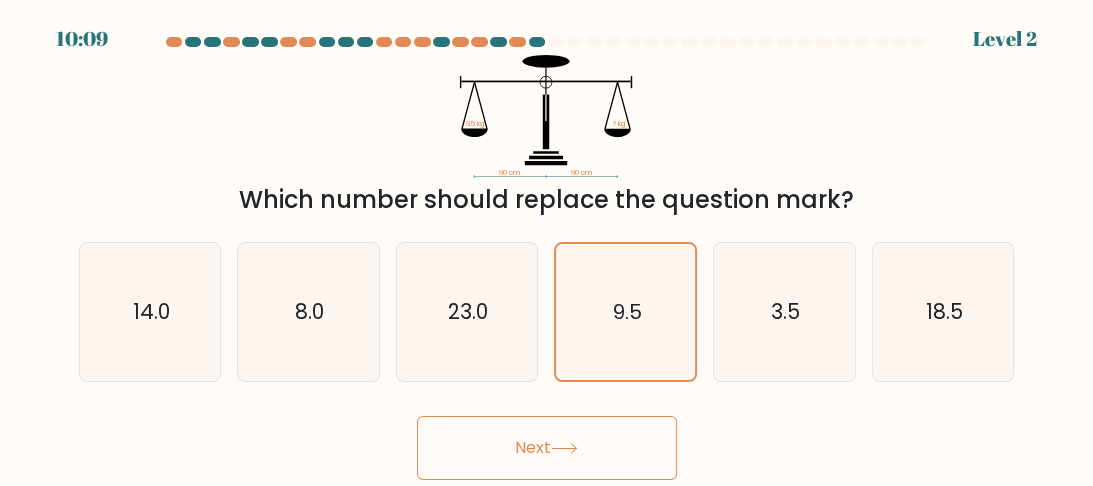 click on "Next" at bounding box center (547, 448) 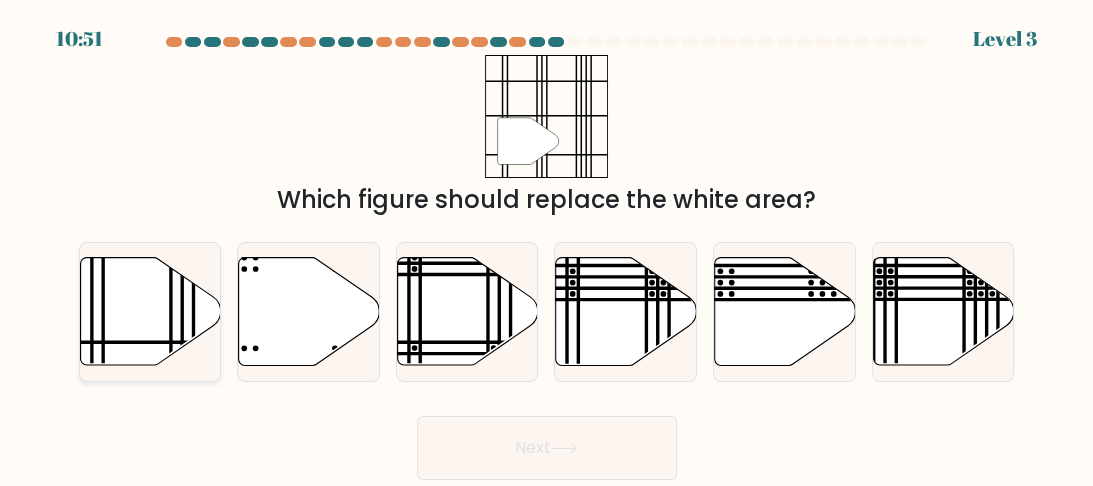 click 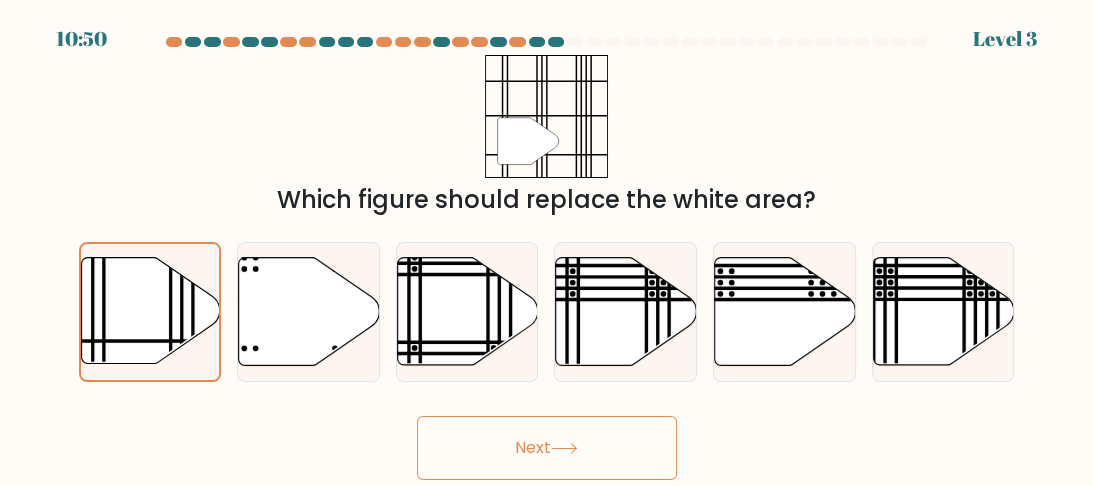 click on "Next" at bounding box center (547, 448) 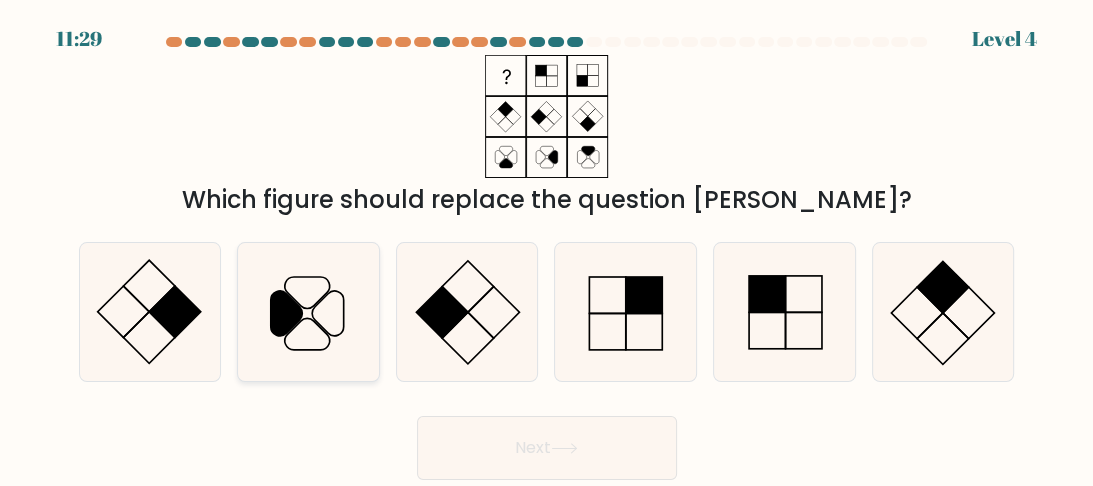 click 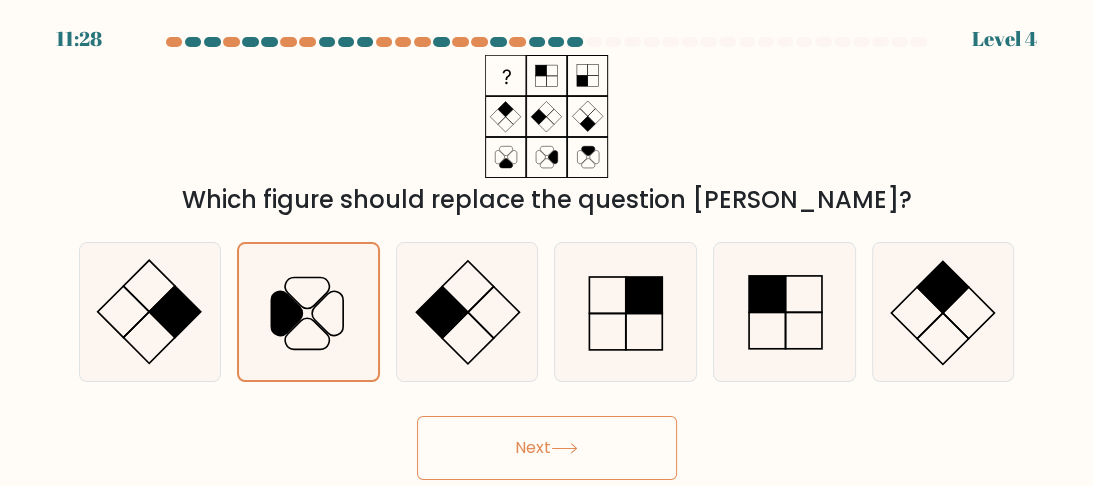 click on "Next" at bounding box center (547, 448) 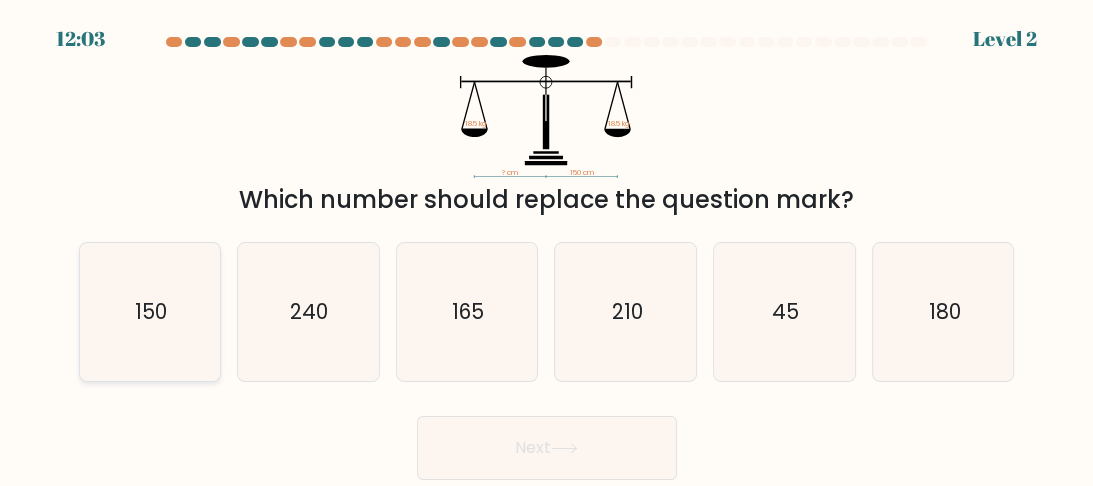 click on "150" 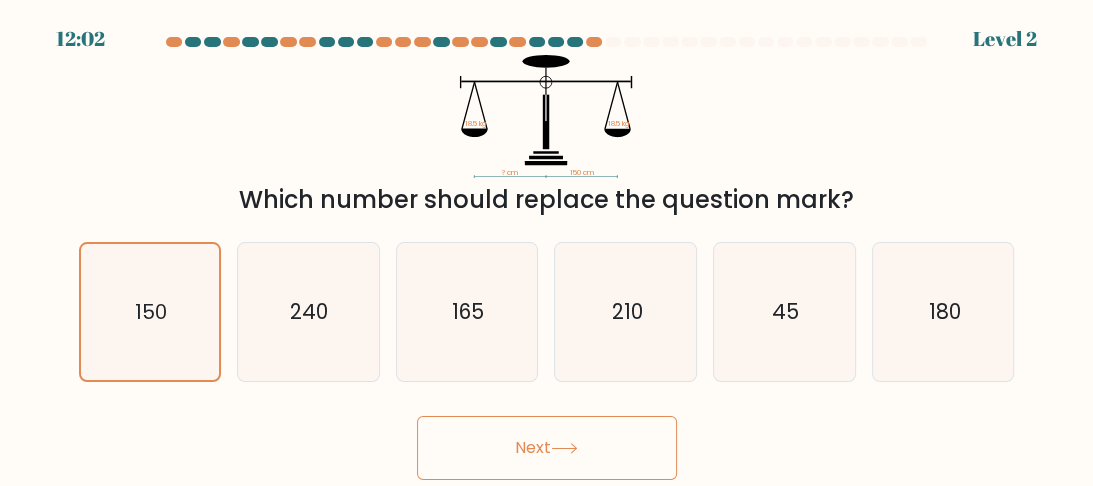 click on "Next" at bounding box center [547, 448] 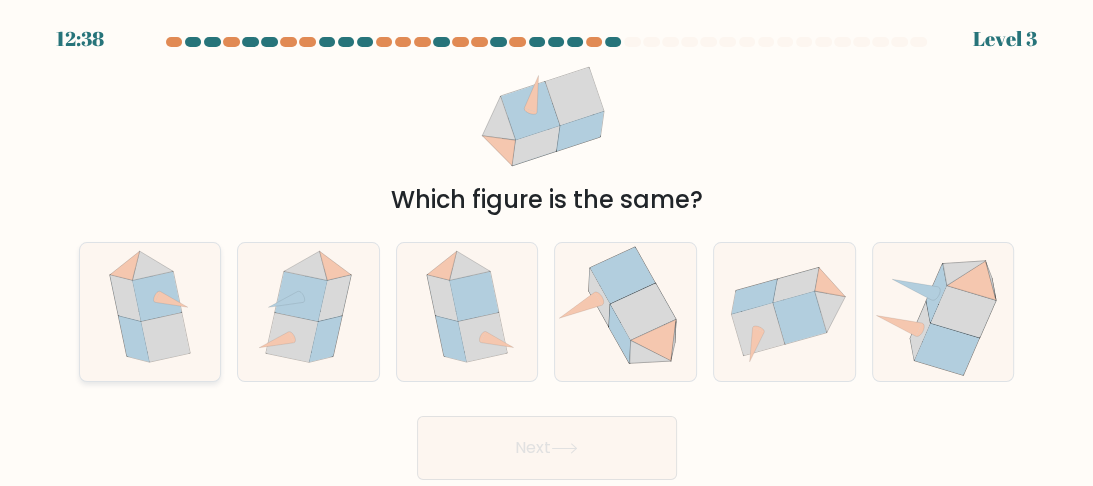 click 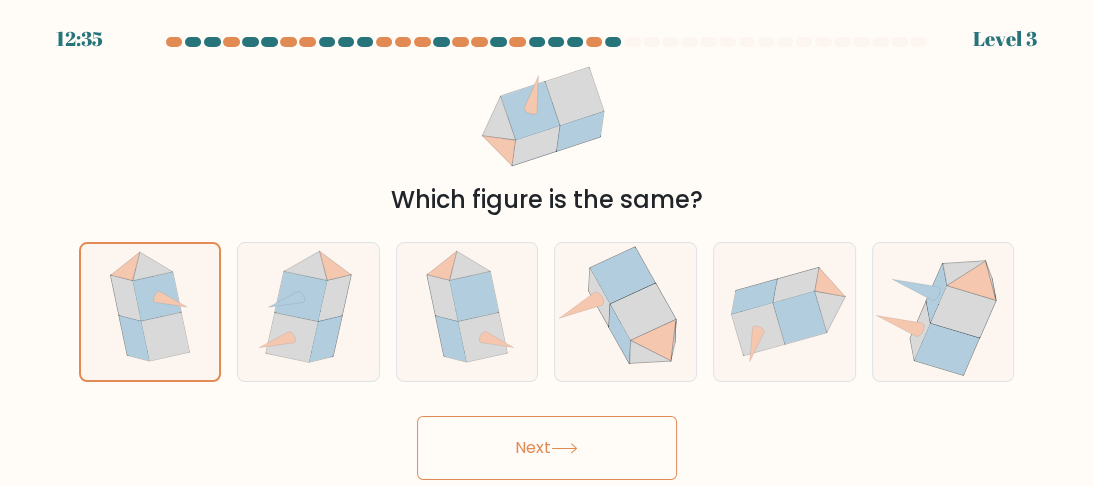 click on "Next" at bounding box center [547, 448] 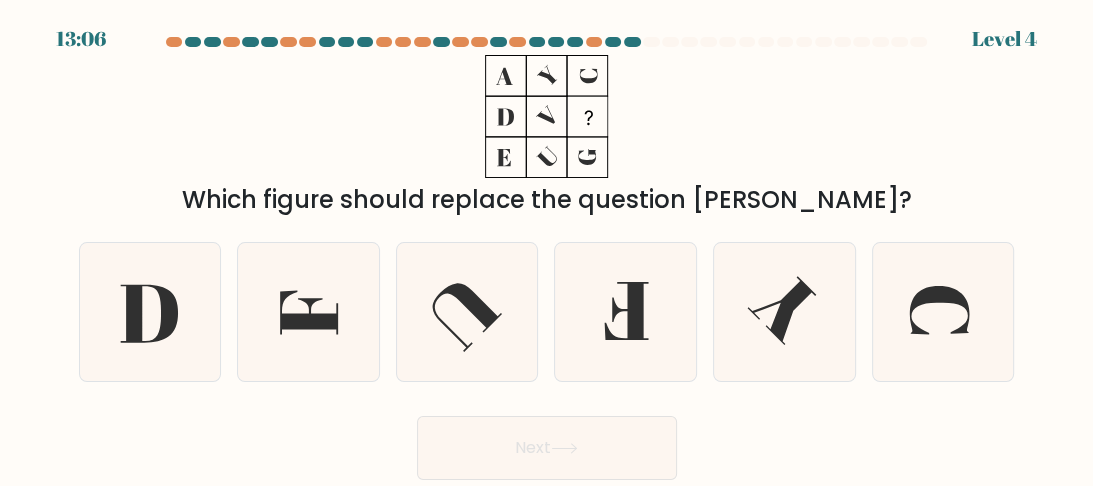 click on "a." at bounding box center (150, 312) 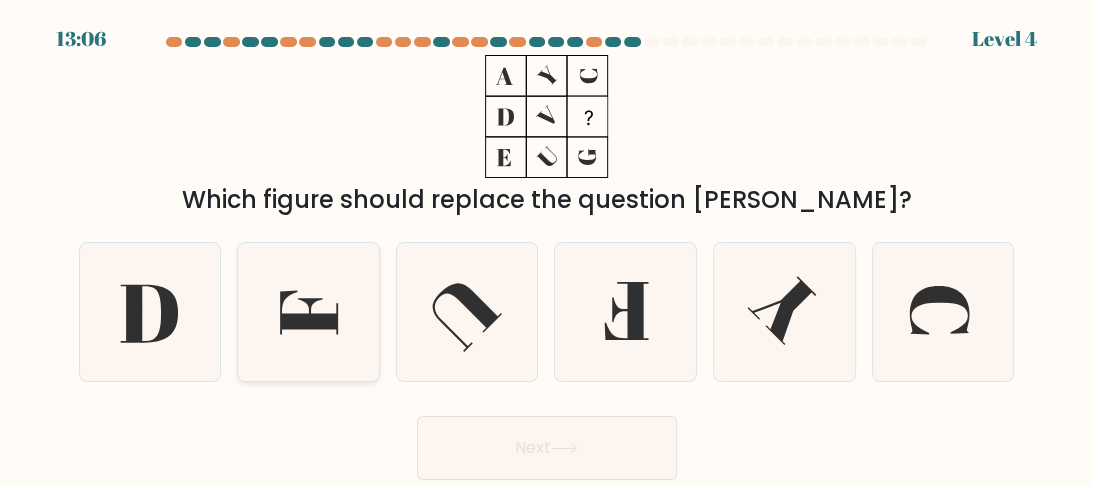 click 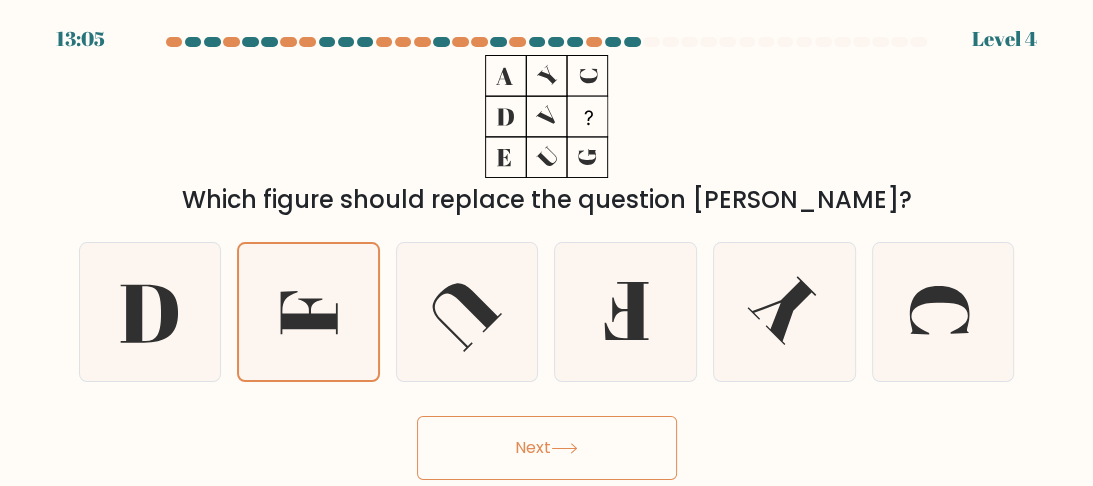 click on "Next" at bounding box center [547, 448] 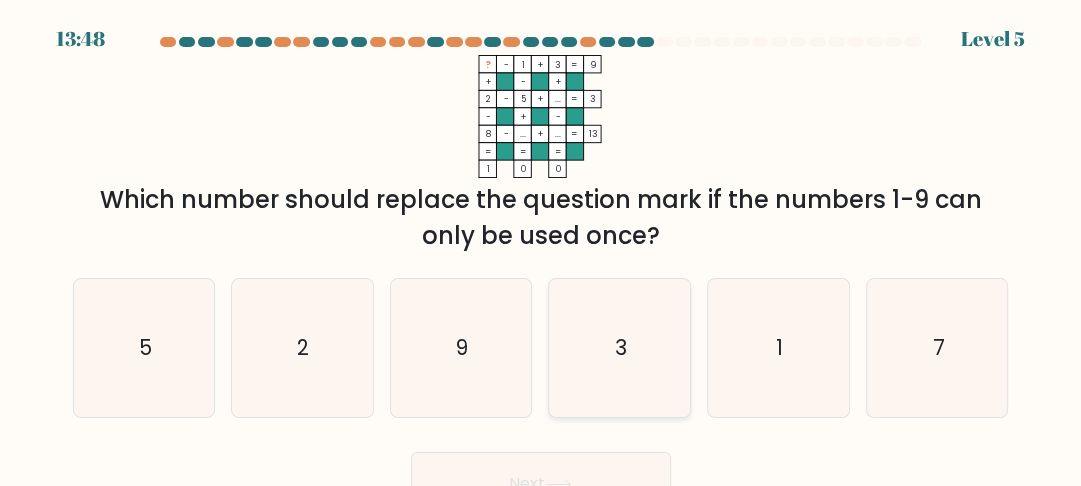click on "3" 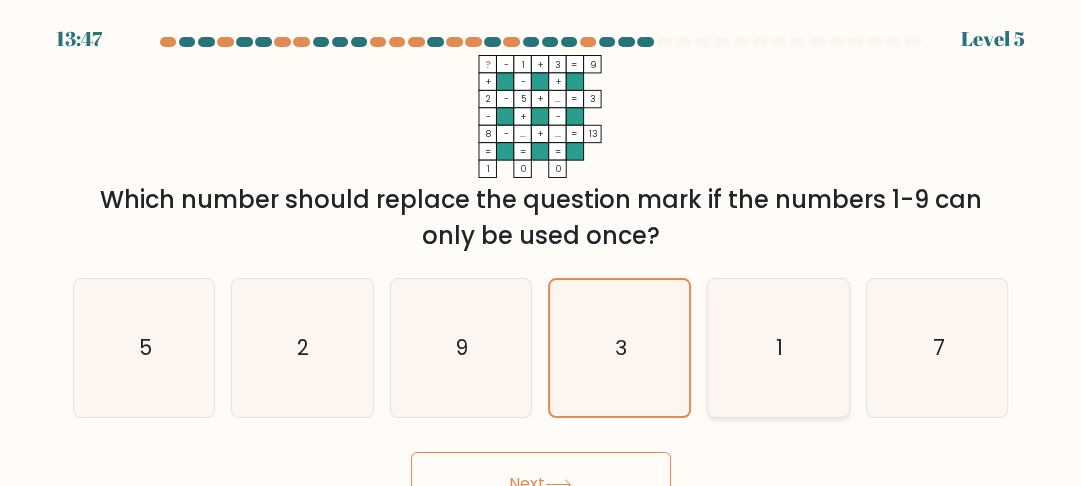 click on "1" 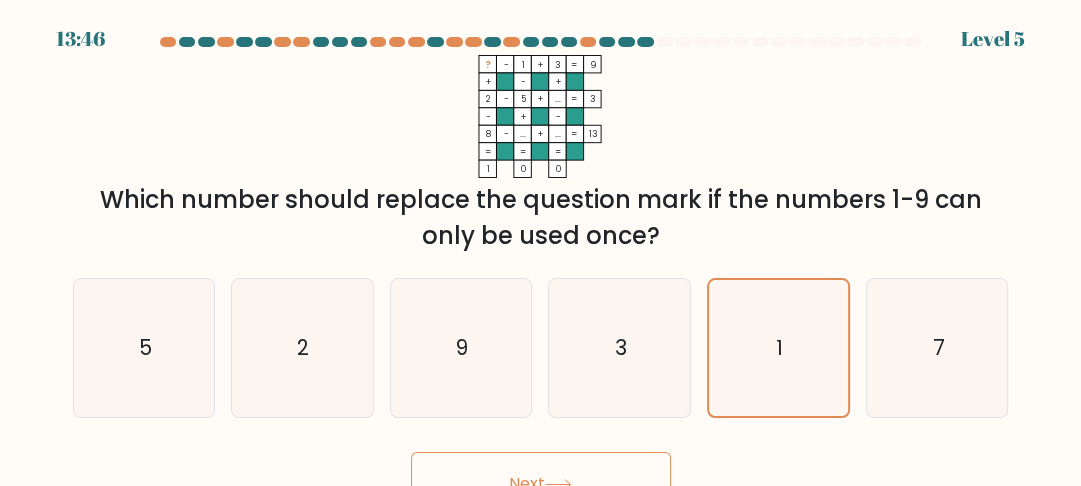 click on "Next" at bounding box center (541, 484) 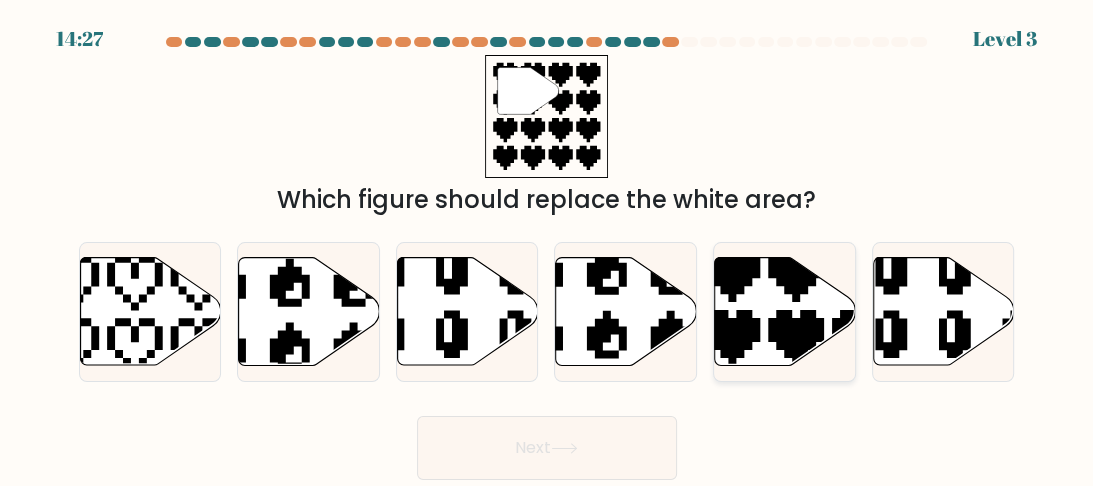 click 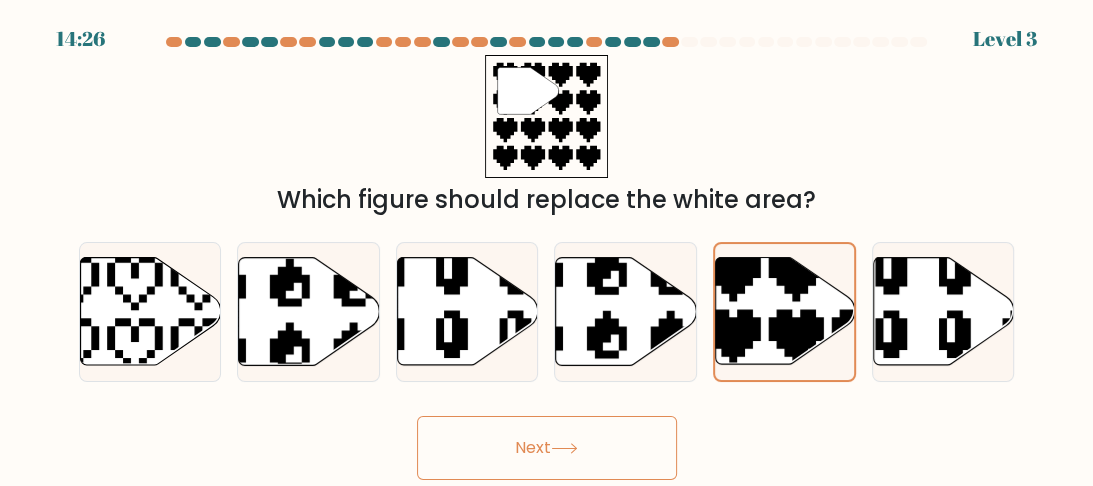 click on "Next" at bounding box center (547, 448) 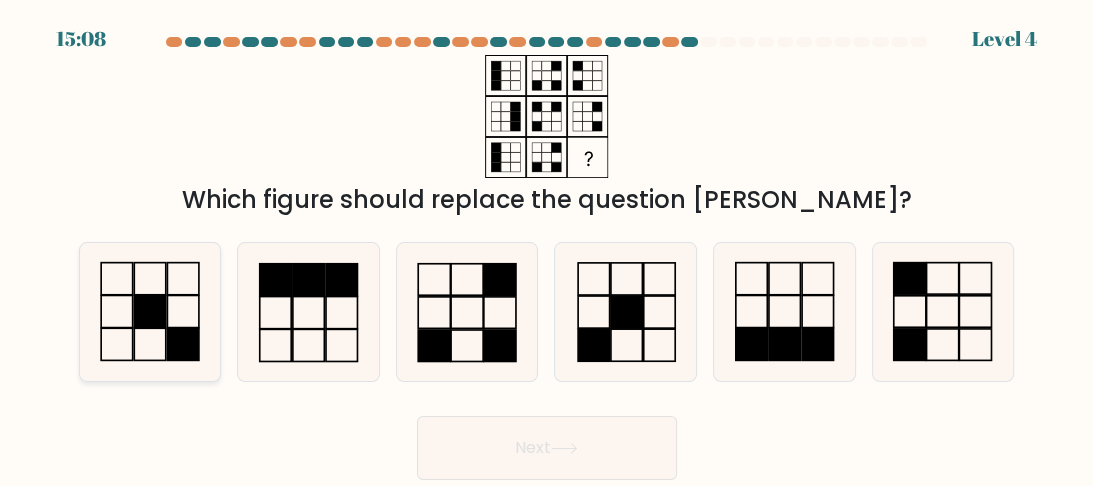 click 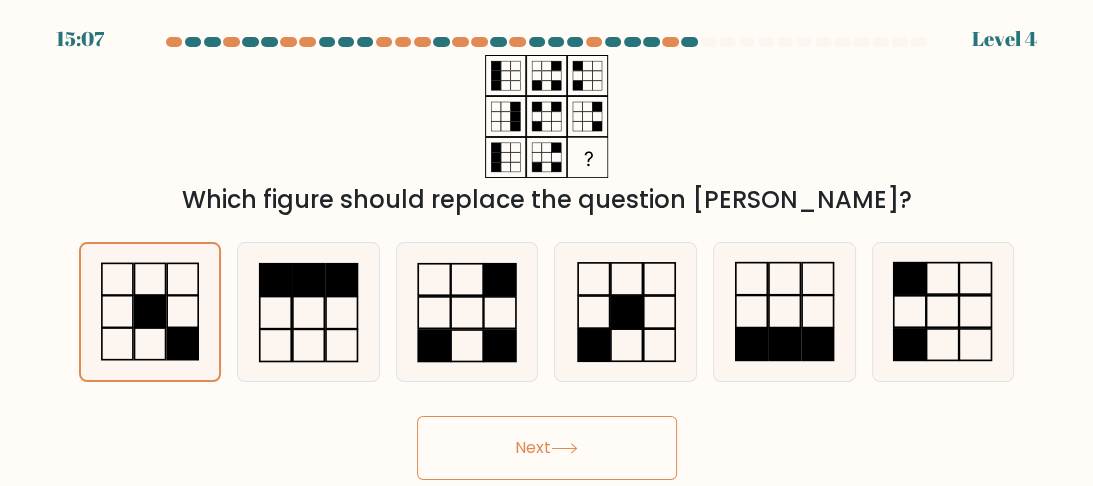 click on "15:07
Level 4" at bounding box center (546, 243) 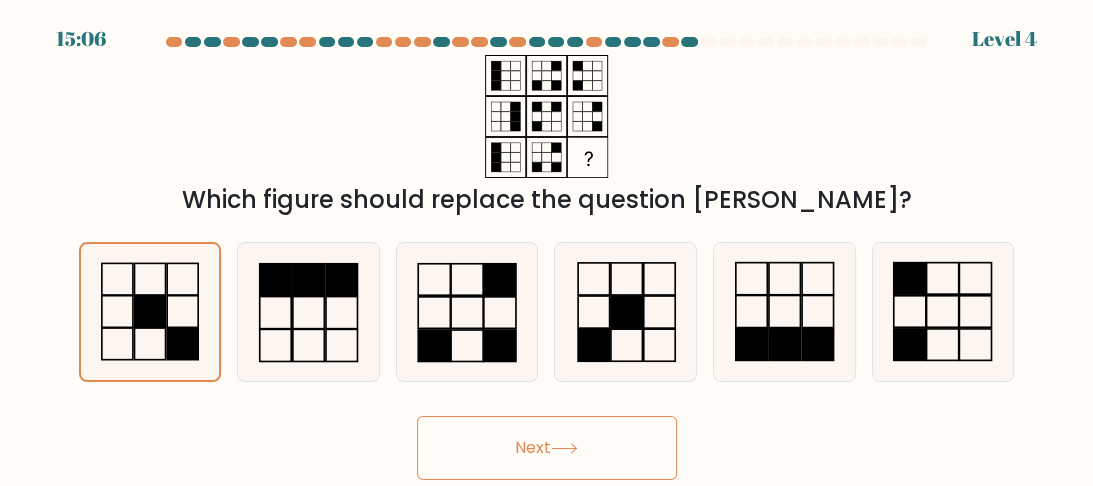 click on "Next" at bounding box center [547, 448] 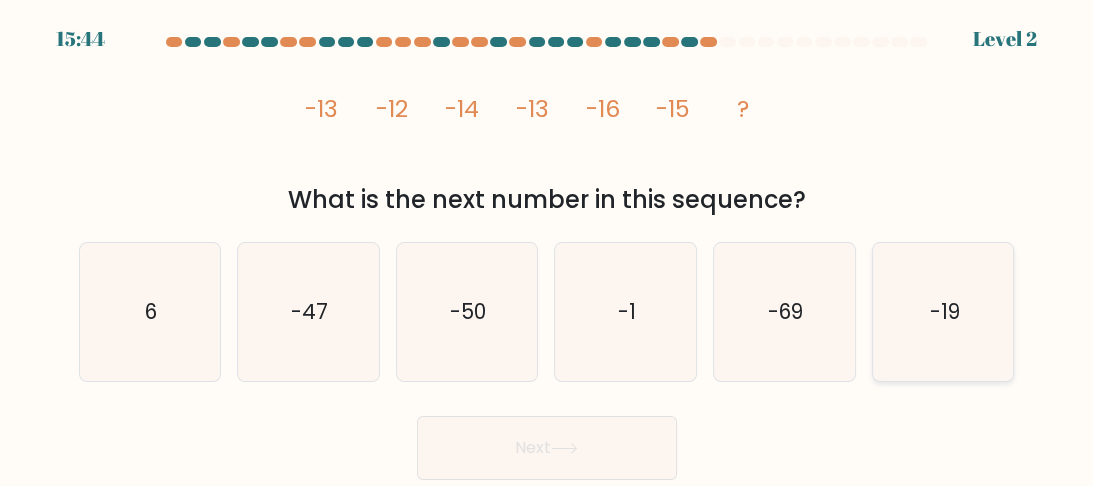 click on "-19" 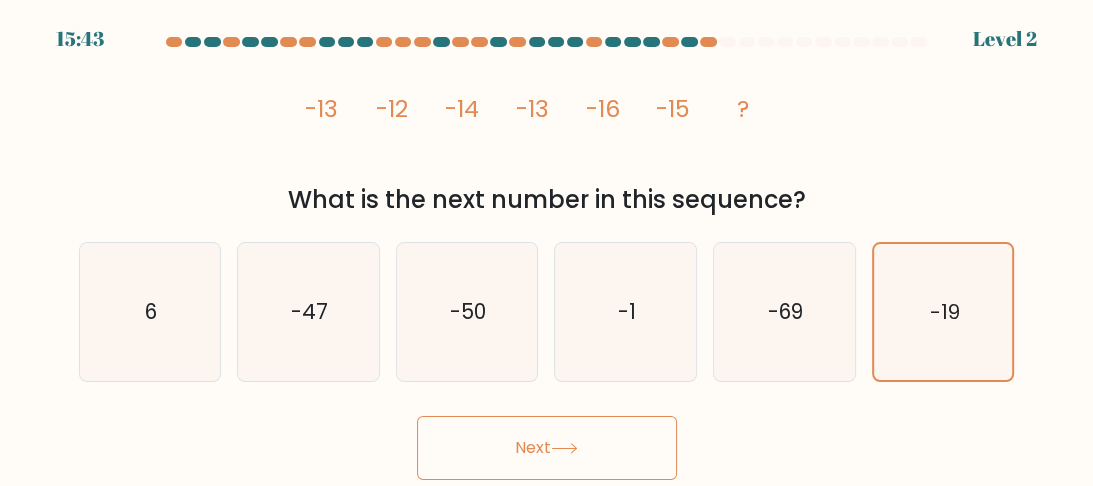 click on "Next" at bounding box center [547, 448] 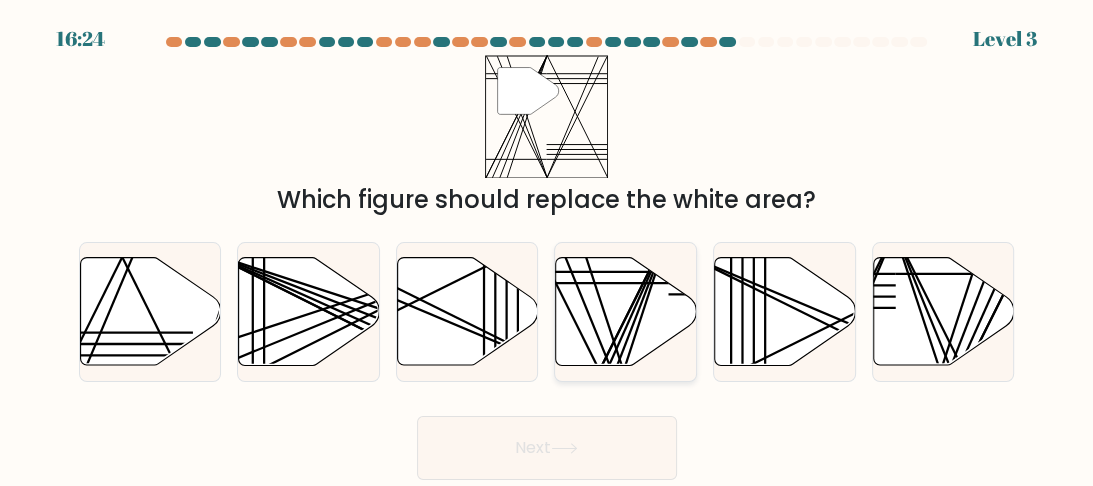 click 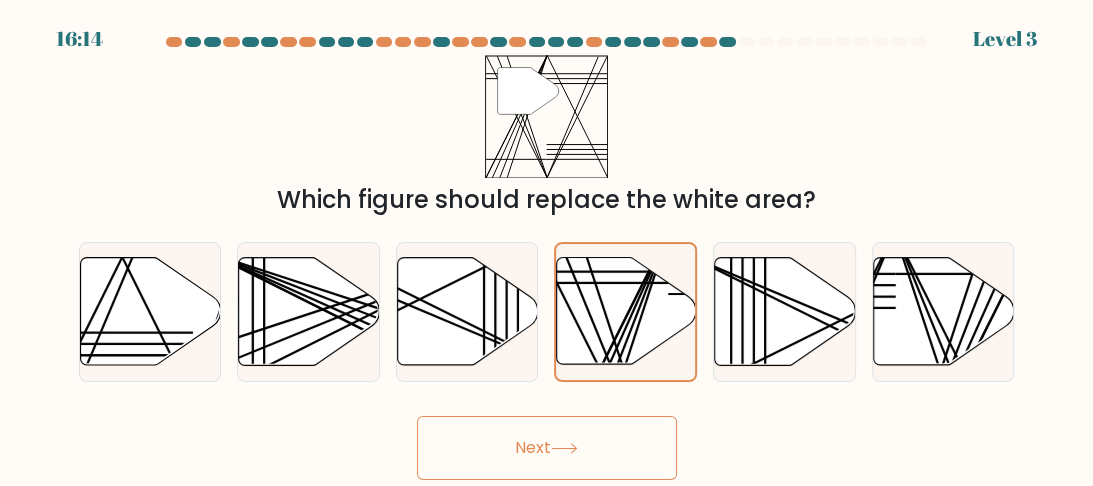 click on "Next" at bounding box center (547, 448) 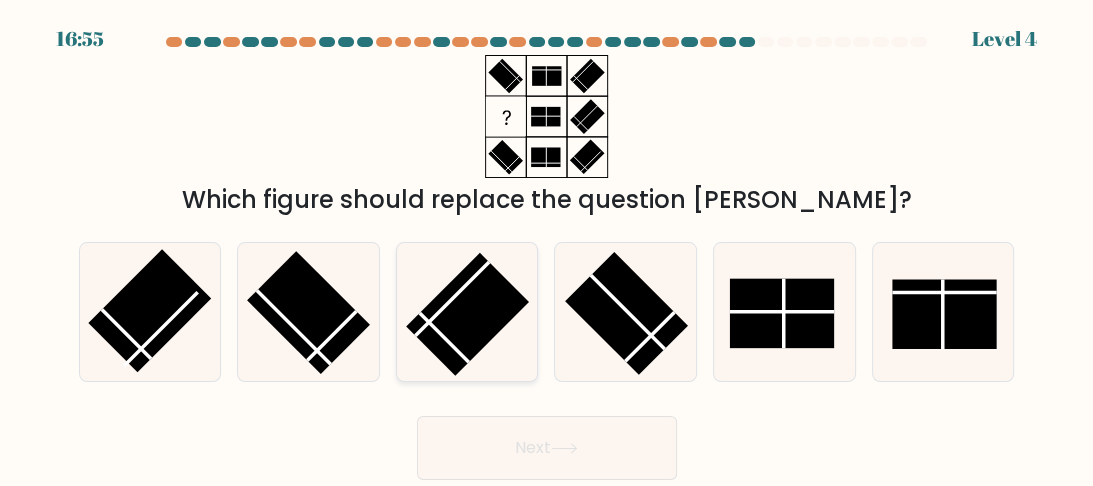 click 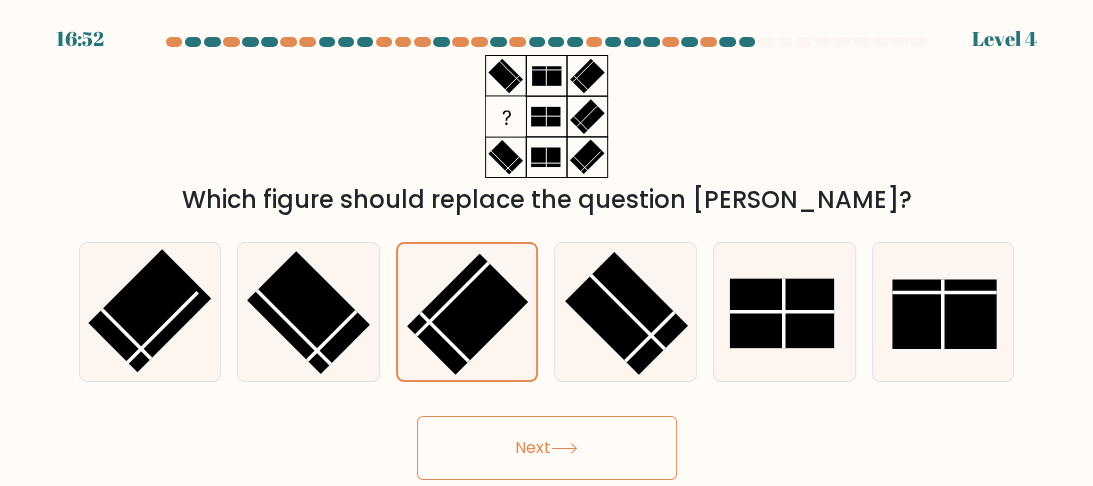 click on "Next" at bounding box center [547, 448] 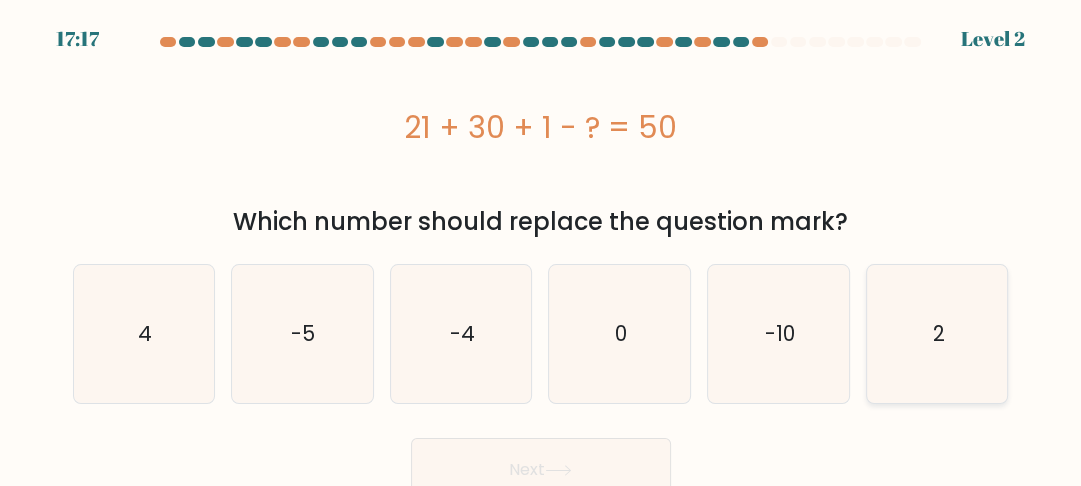click on "2" 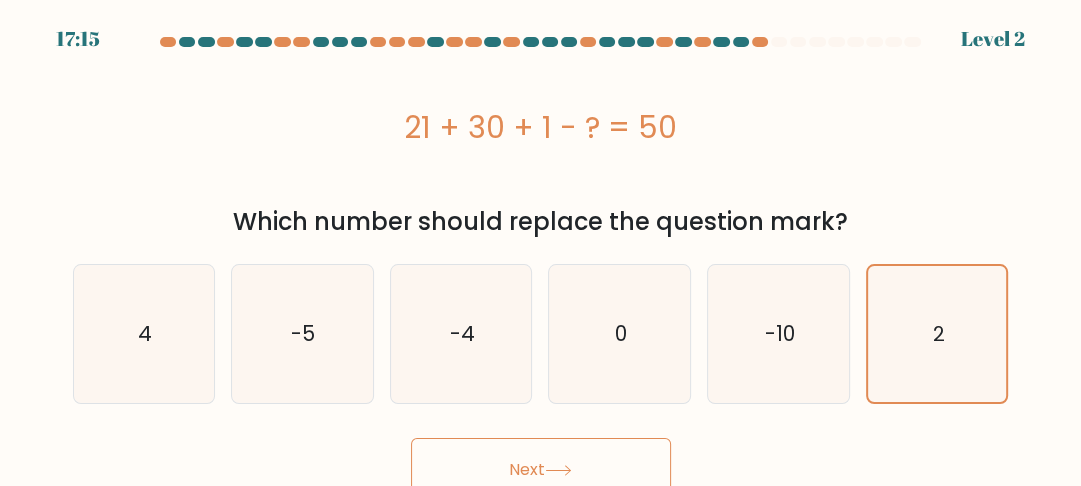 click on "Next" at bounding box center [541, 470] 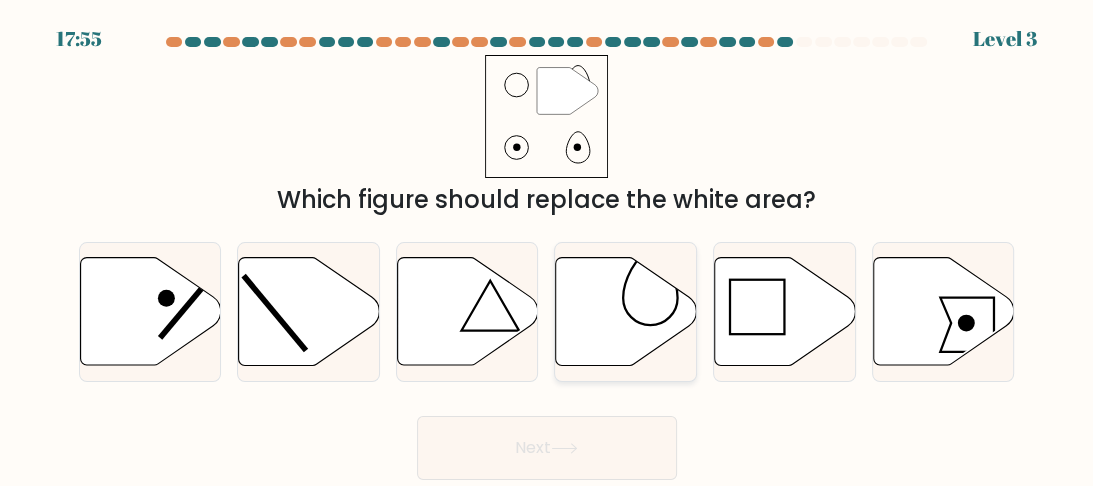 click 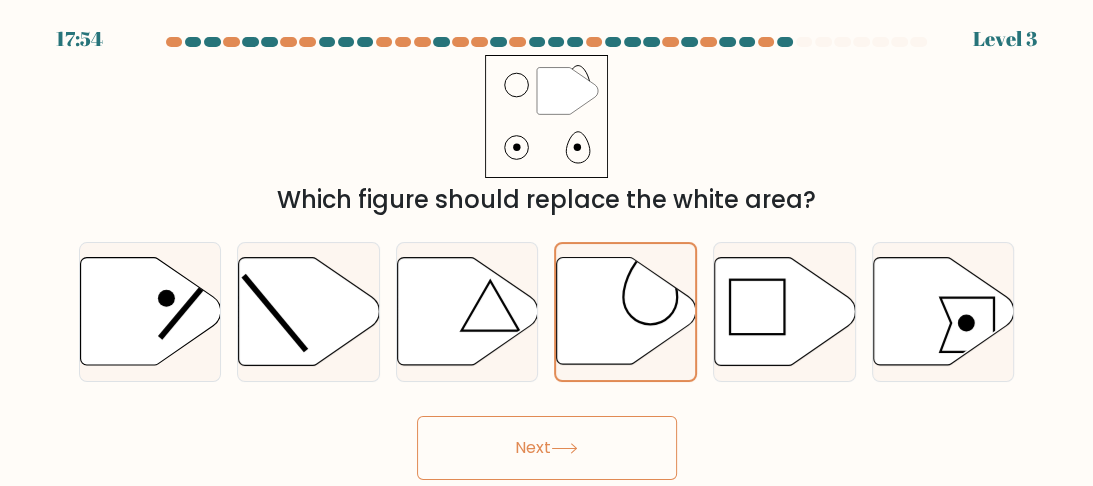 click on "Next" at bounding box center (547, 448) 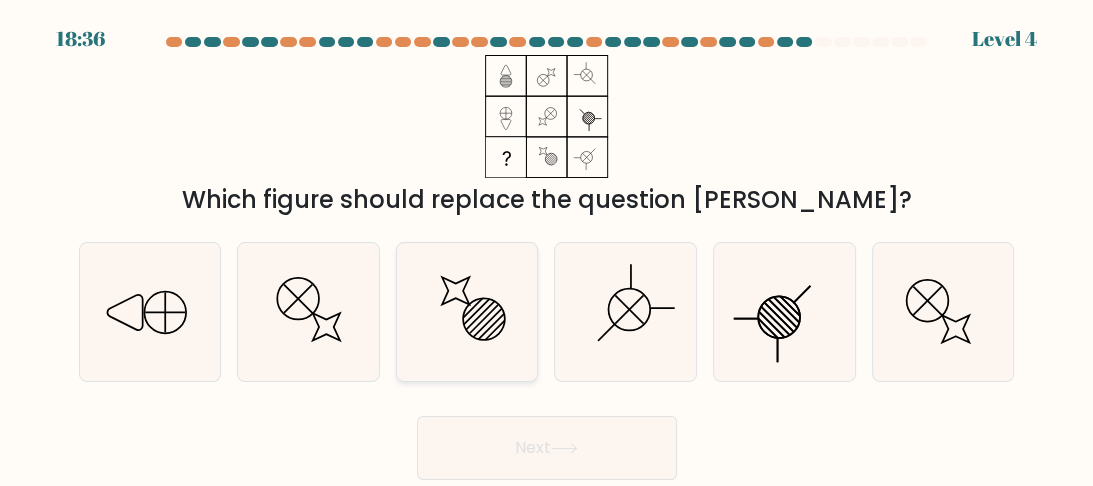 click 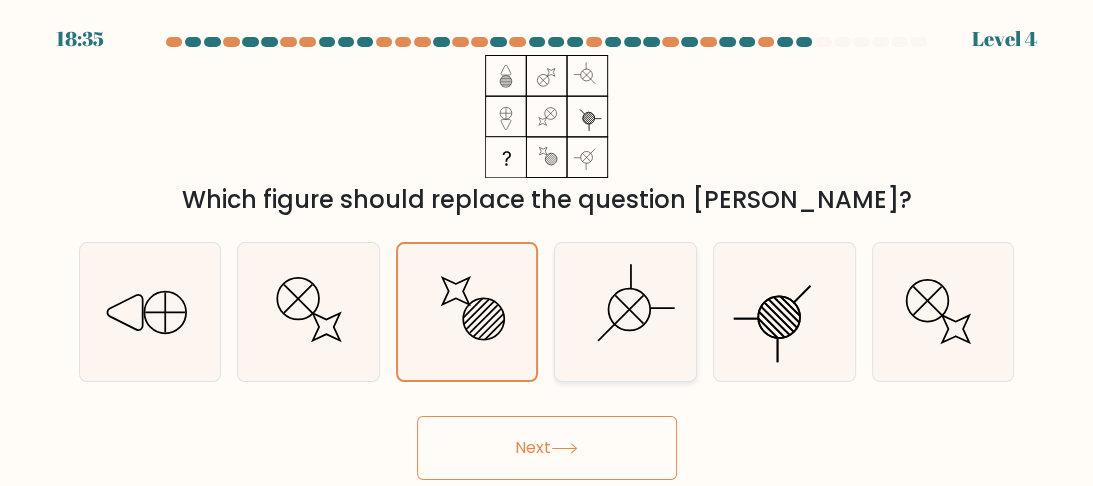 click 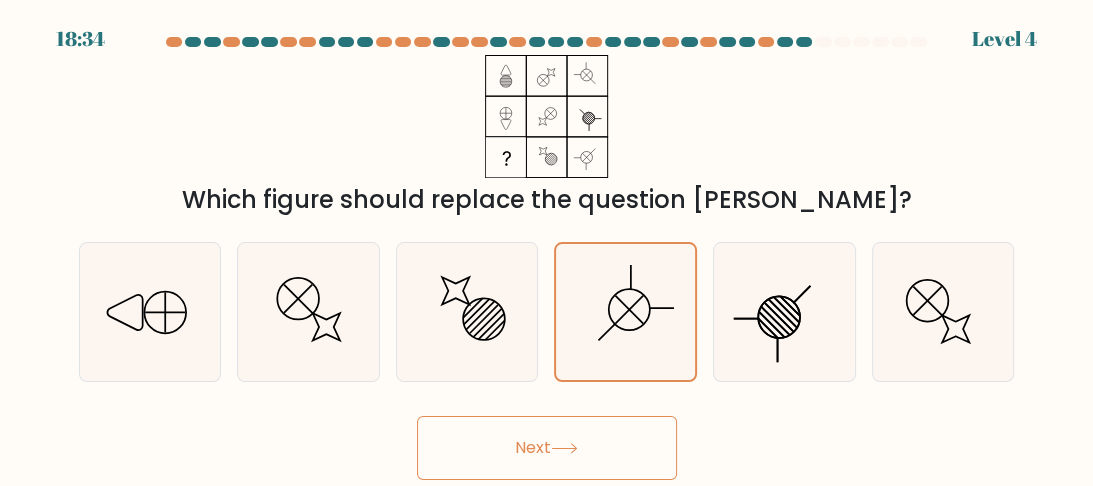 click on "Next" at bounding box center (547, 448) 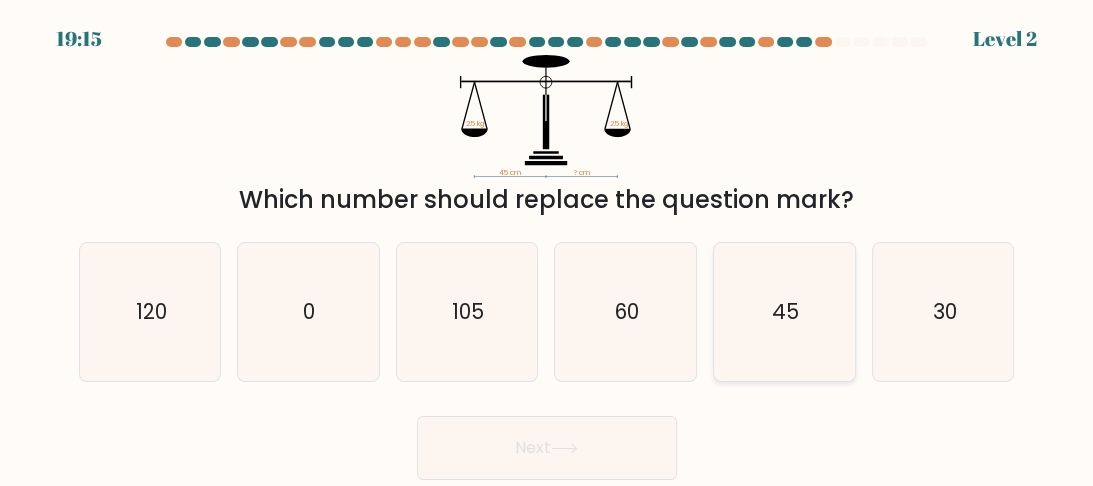 click on "45" 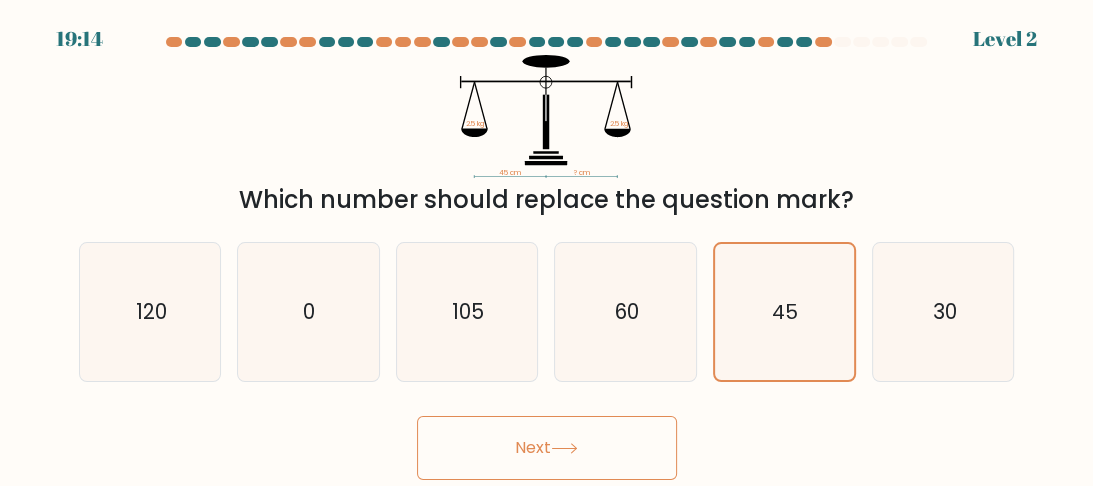 click on "Next" at bounding box center (547, 448) 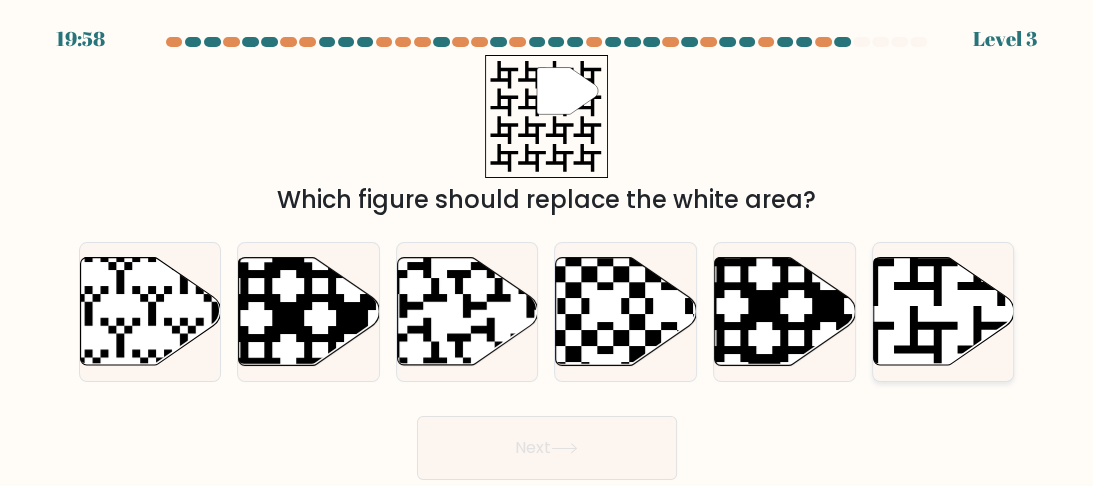 click 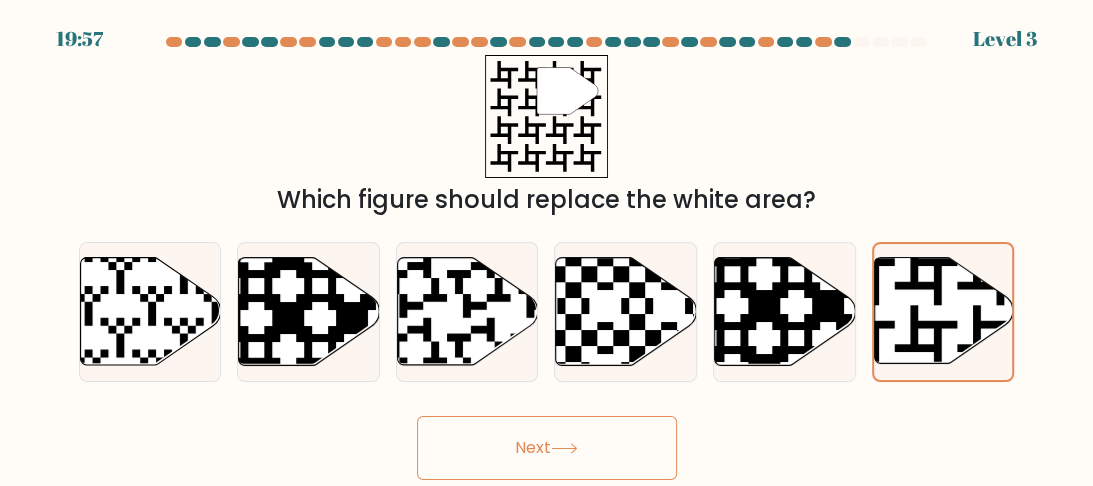 click on "Next" at bounding box center (547, 448) 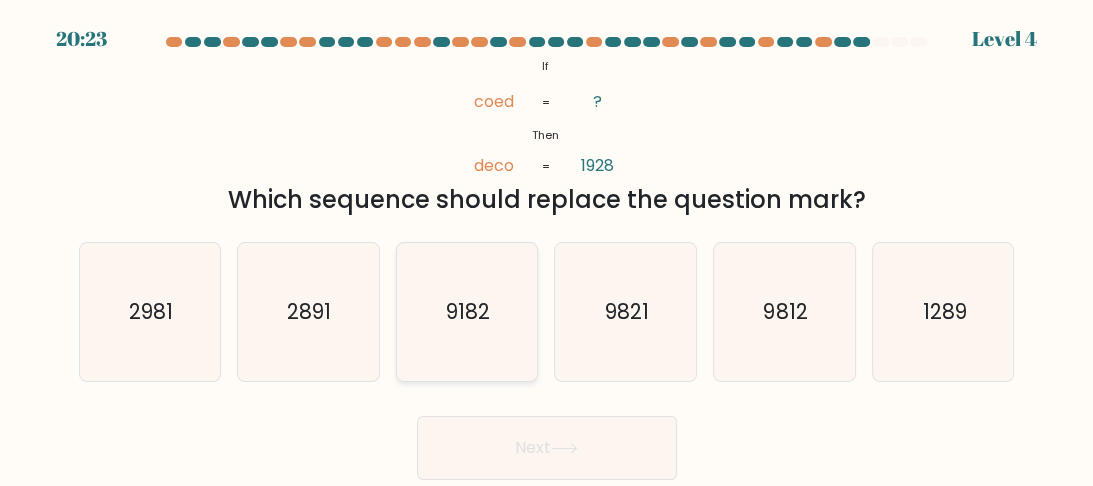 click on "9182" 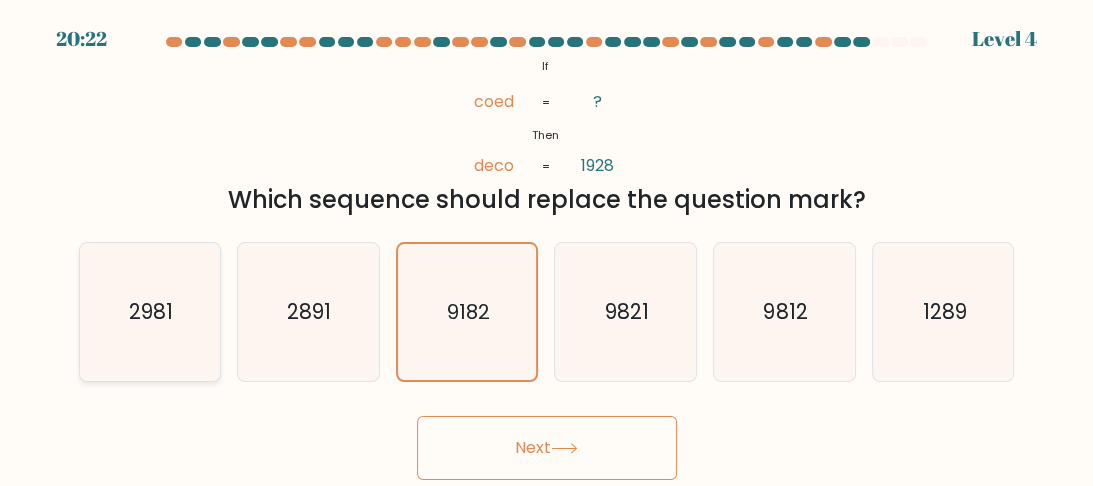 click on "2981" 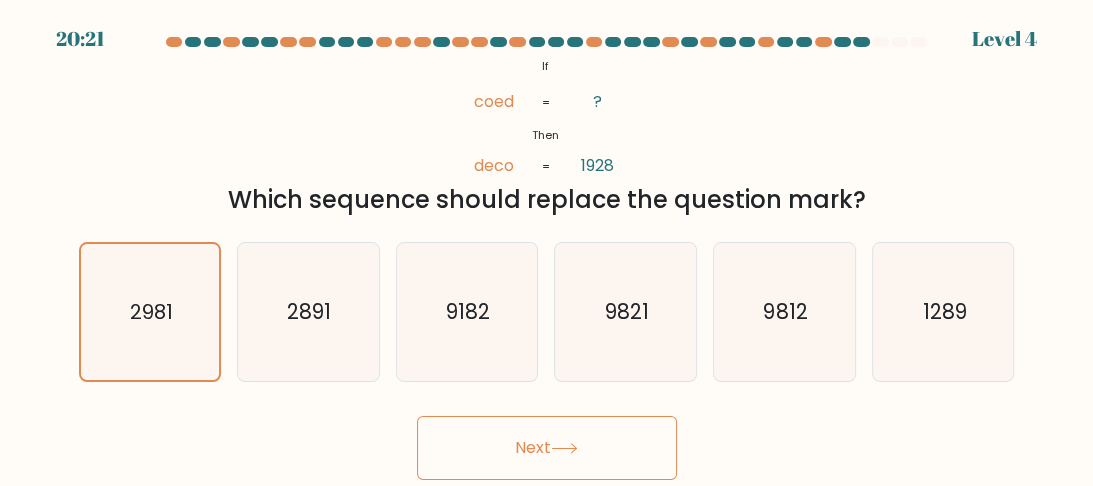 click on "Next" at bounding box center [547, 448] 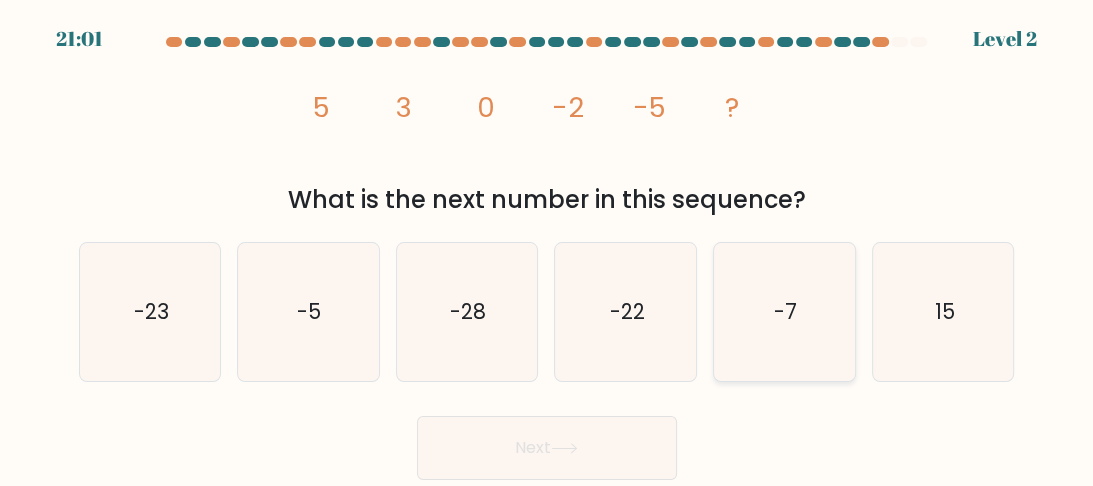 click on "-7" 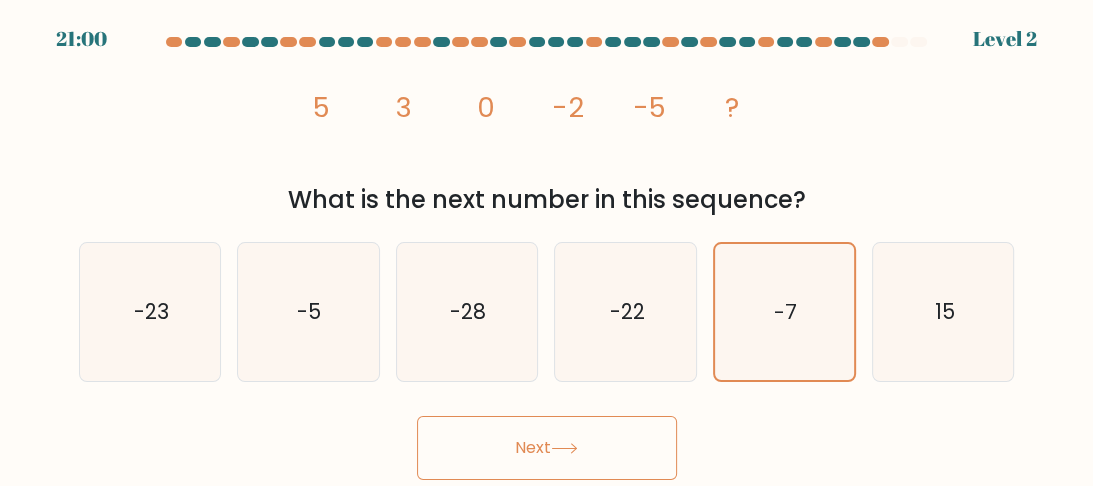 click on "Next" at bounding box center [547, 448] 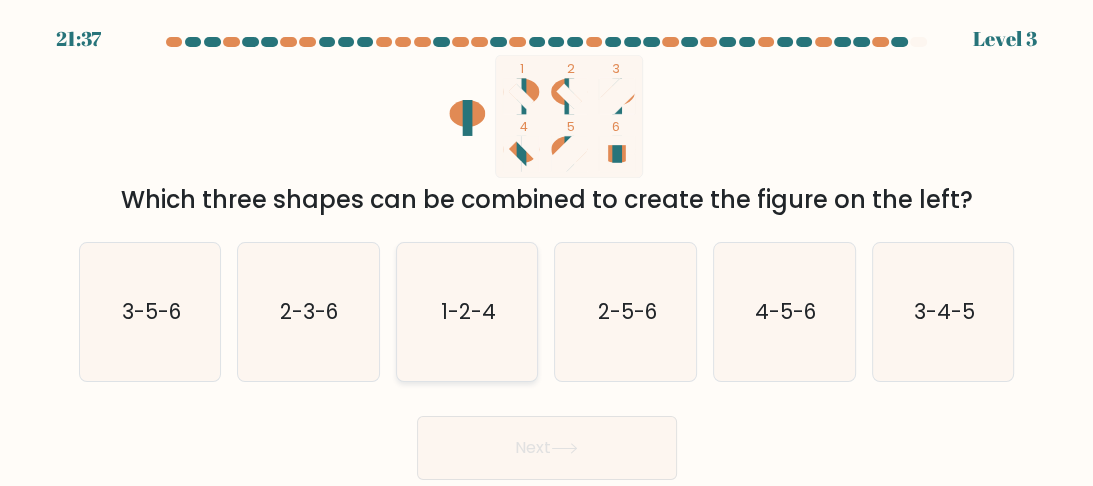 click on "1-2-4" 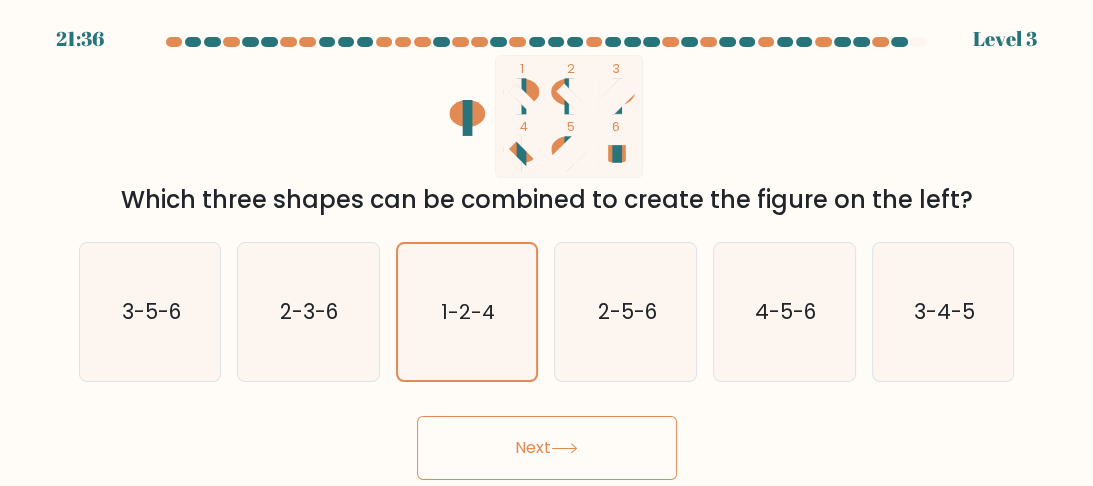 click on "e.
4-5-6" at bounding box center (784, 312) 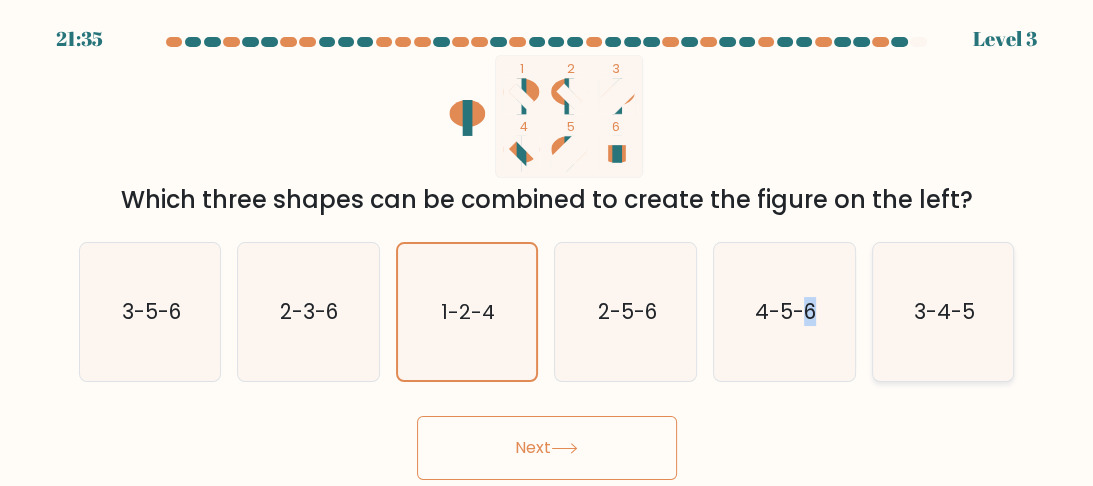 drag, startPoint x: 808, startPoint y: 320, endPoint x: 890, endPoint y: 332, distance: 82.8734 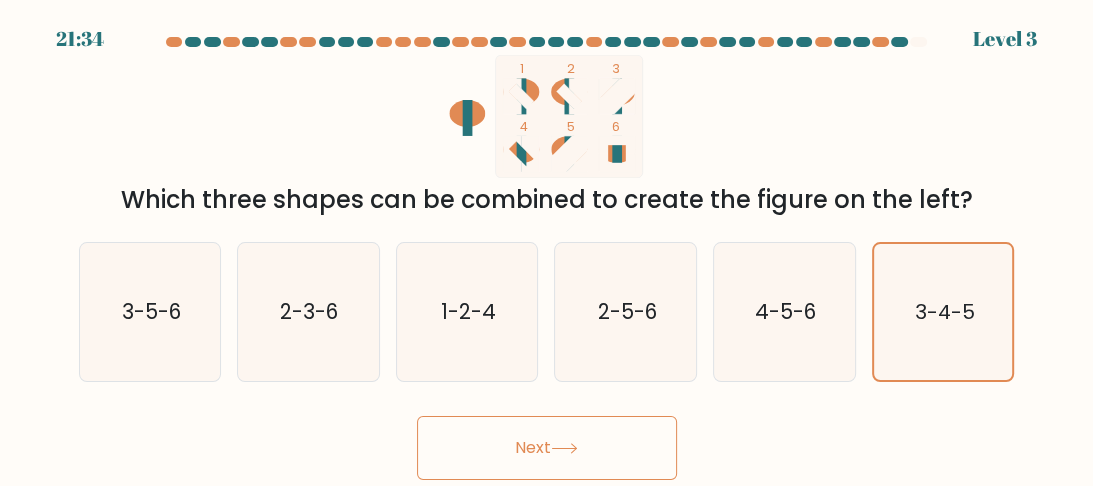 click at bounding box center [546, 258] 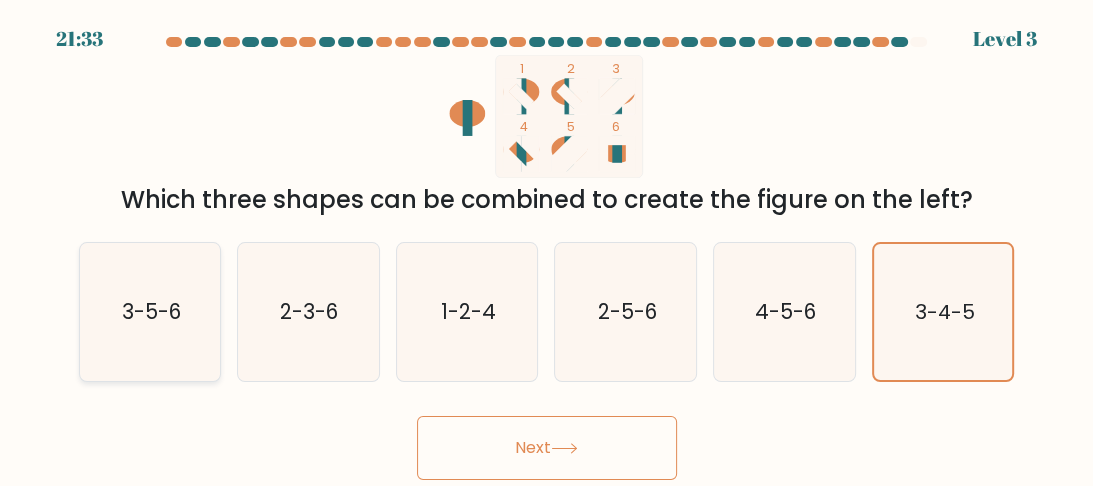 click on "3-5-6" 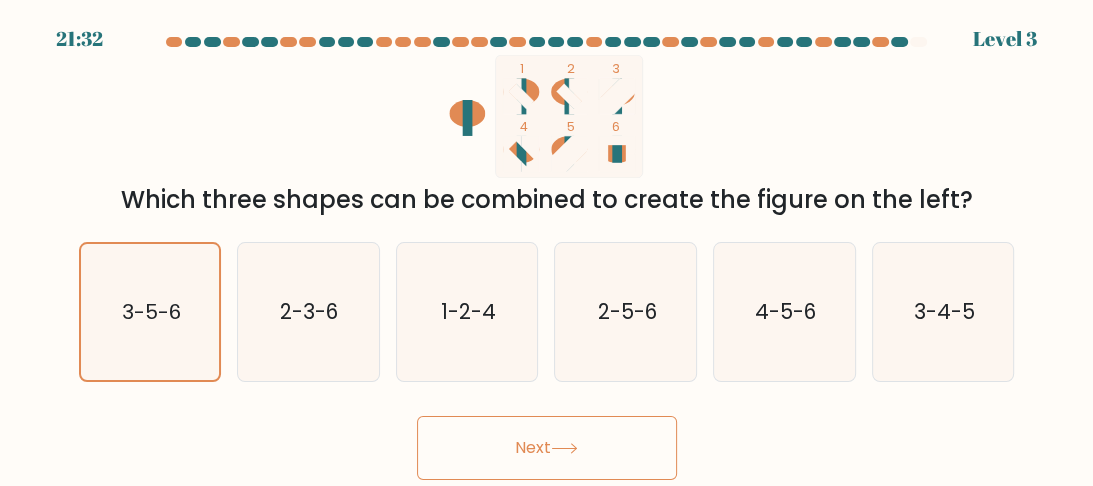 click on "Next" at bounding box center (547, 448) 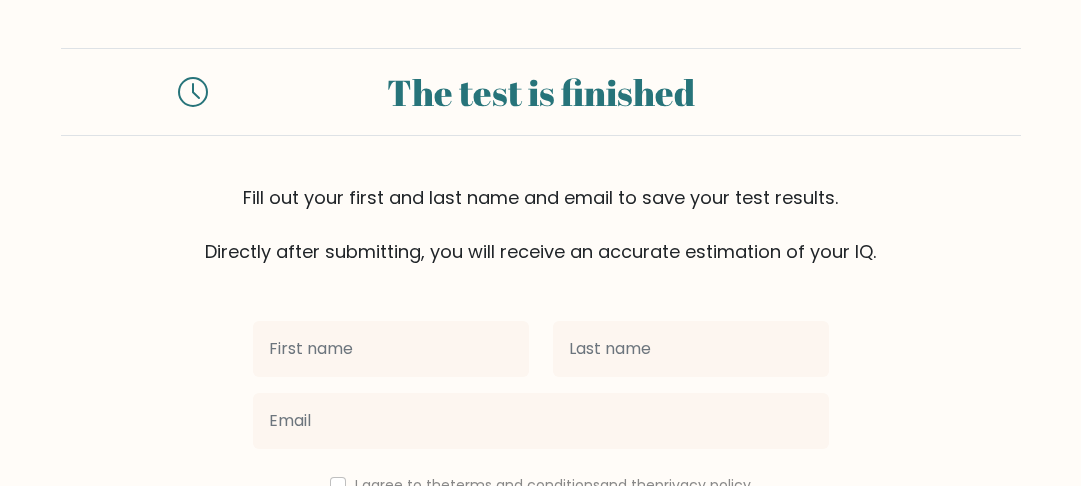 scroll, scrollTop: 0, scrollLeft: 0, axis: both 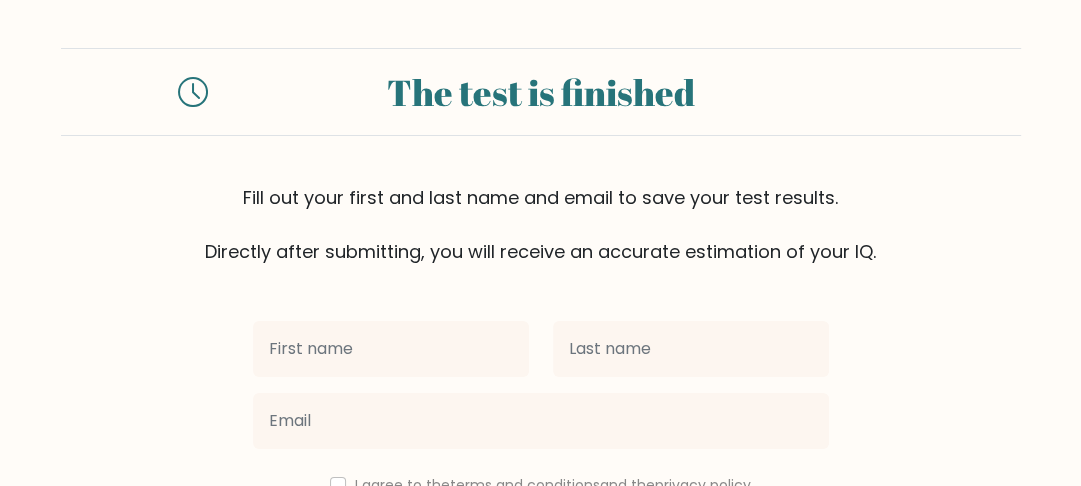click at bounding box center (391, 349) 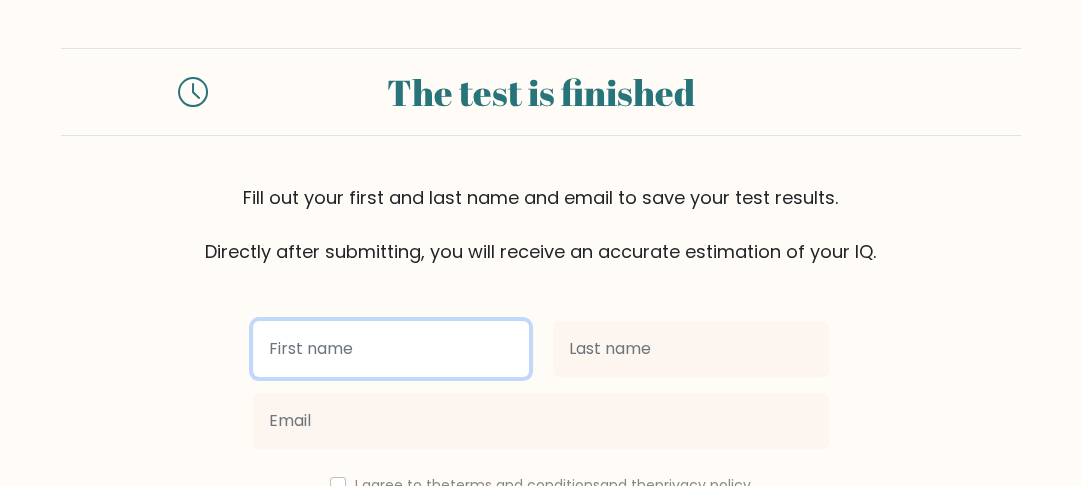 click at bounding box center (391, 349) 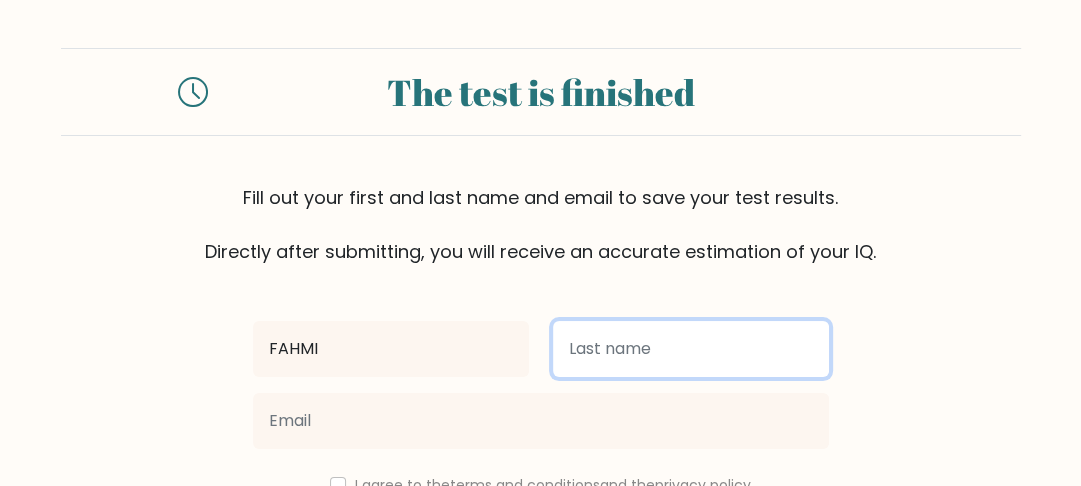 click at bounding box center [691, 349] 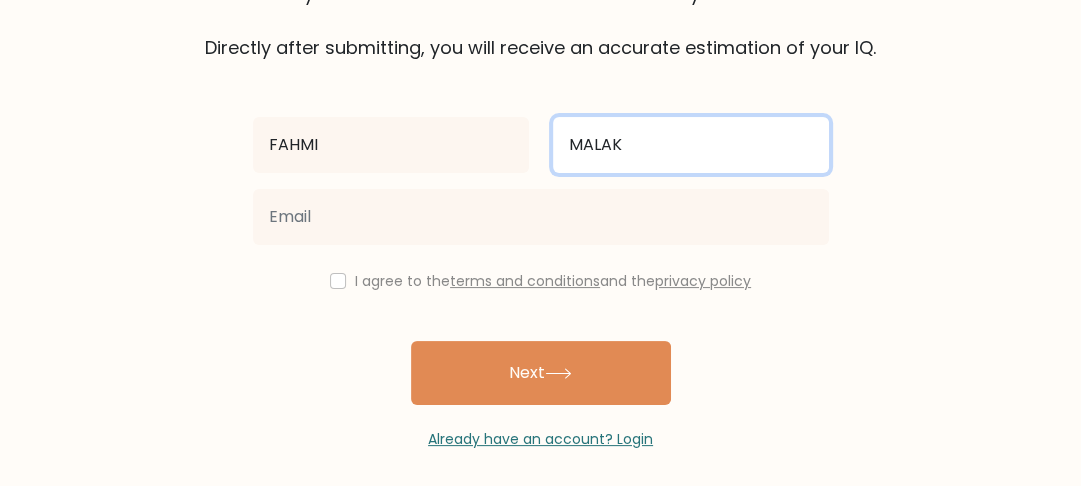 scroll, scrollTop: 216, scrollLeft: 0, axis: vertical 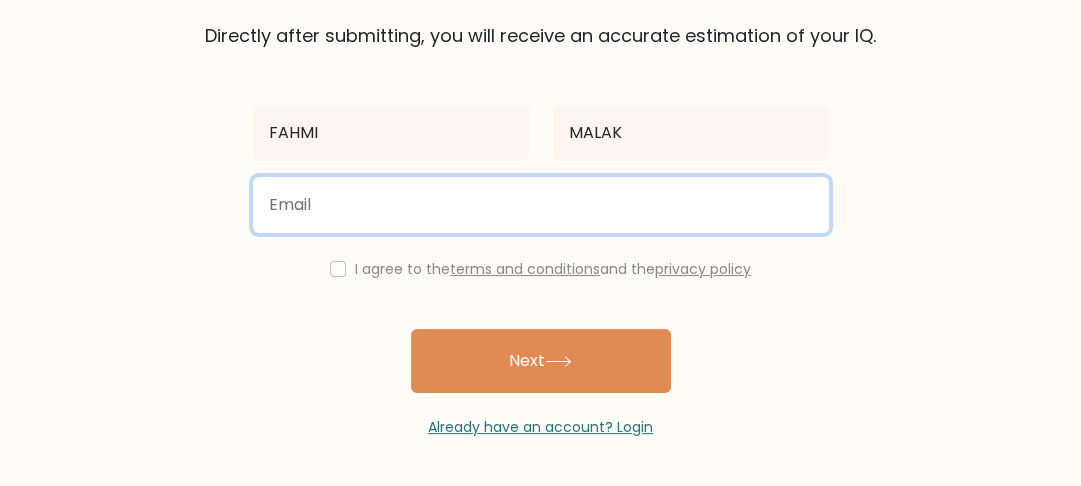 click at bounding box center (541, 205) 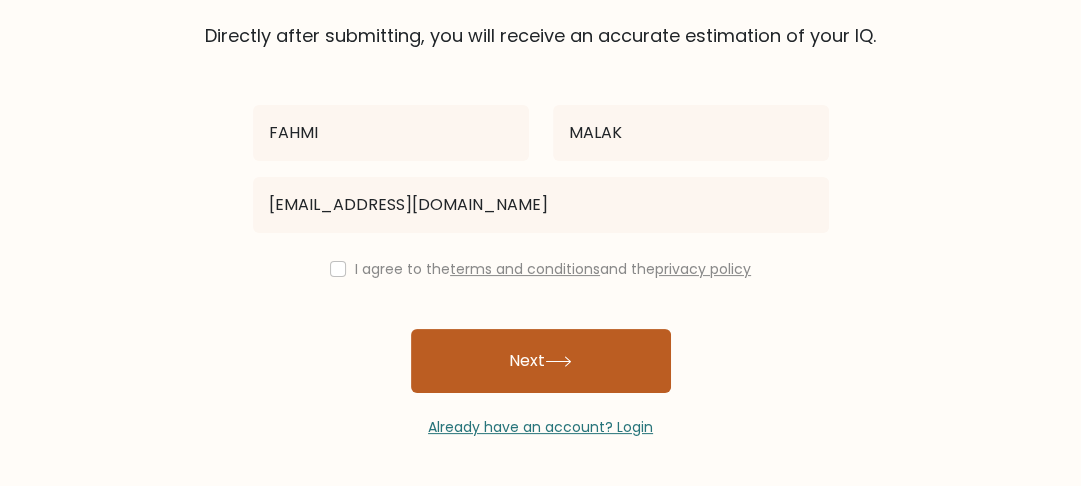 click on "Next" at bounding box center [541, 361] 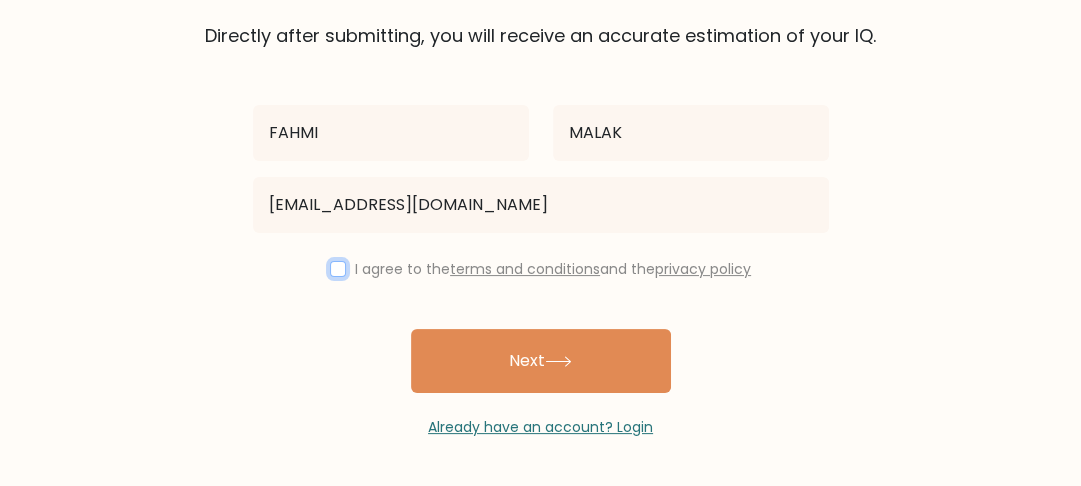 click at bounding box center [338, 269] 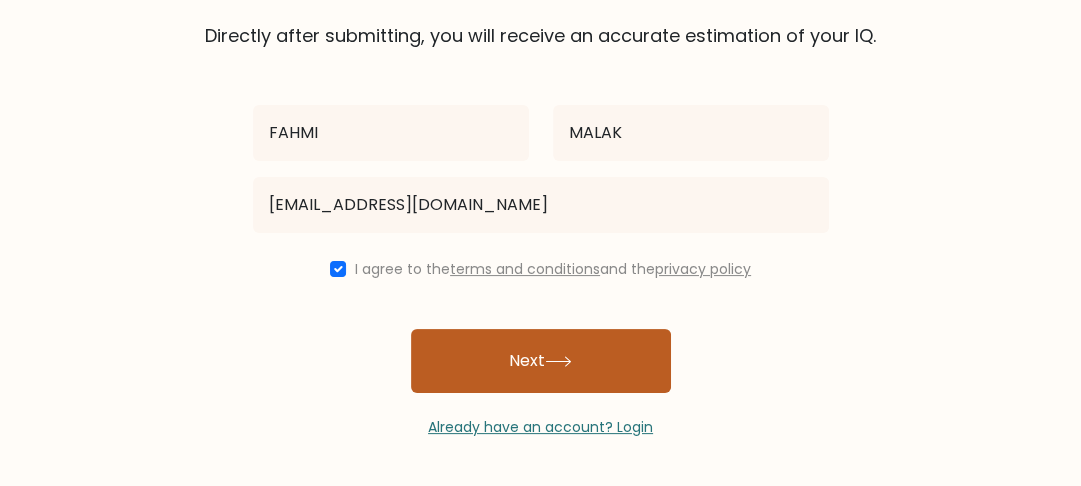 click on "Next" at bounding box center (541, 361) 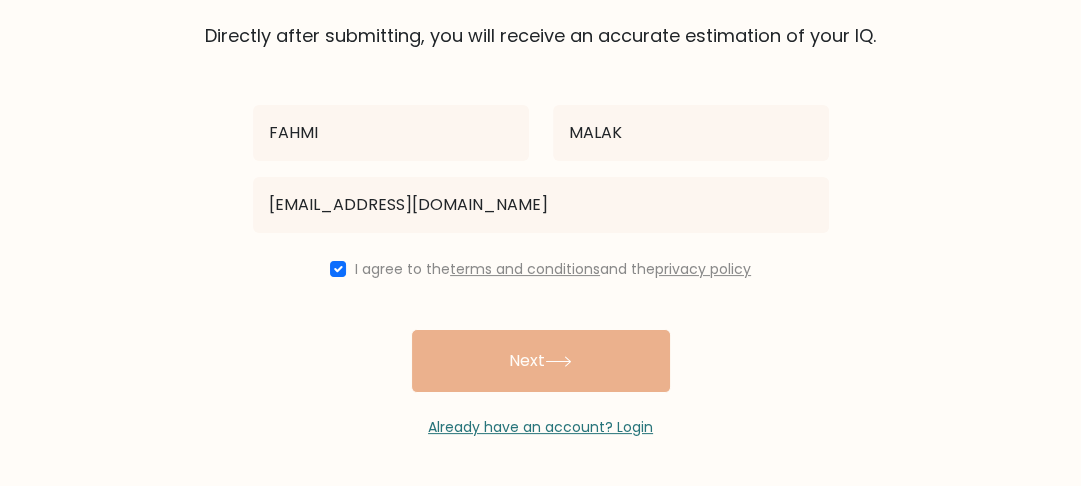 click on "[PERSON_NAME][GEOGRAPHIC_DATA]
[EMAIL_ADDRESS][DOMAIN_NAME]
I agree to the  terms and conditions  and the  privacy policy
Next
Already have an account? Login" at bounding box center [541, 243] 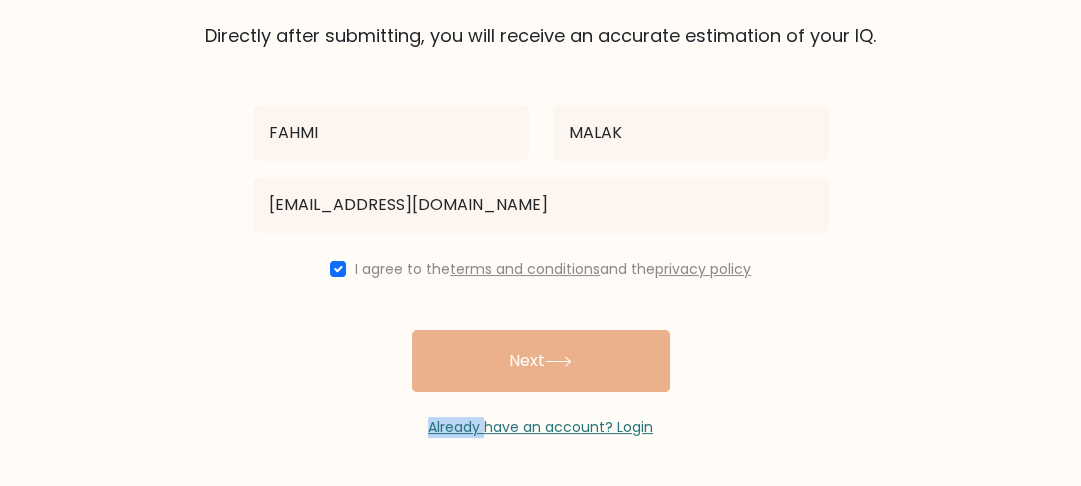 click on "[PERSON_NAME][GEOGRAPHIC_DATA]
[EMAIL_ADDRESS][DOMAIN_NAME]
I agree to the  terms and conditions  and the  privacy policy
Next
Already have an account? Login" at bounding box center [541, 243] 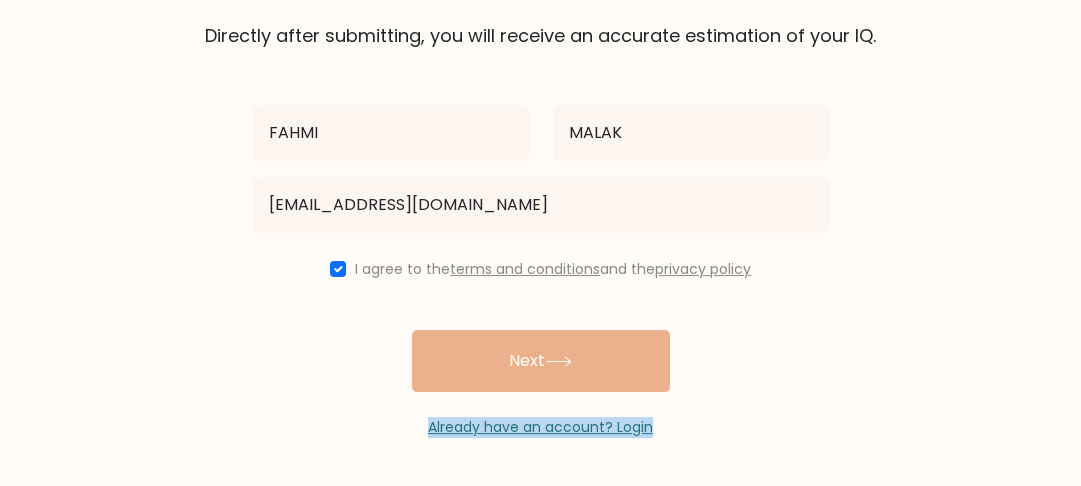 click on "[PERSON_NAME][GEOGRAPHIC_DATA]
[EMAIL_ADDRESS][DOMAIN_NAME]
I agree to the  terms and conditions  and the  privacy policy
Next
Already have an account? Login" at bounding box center [541, 243] 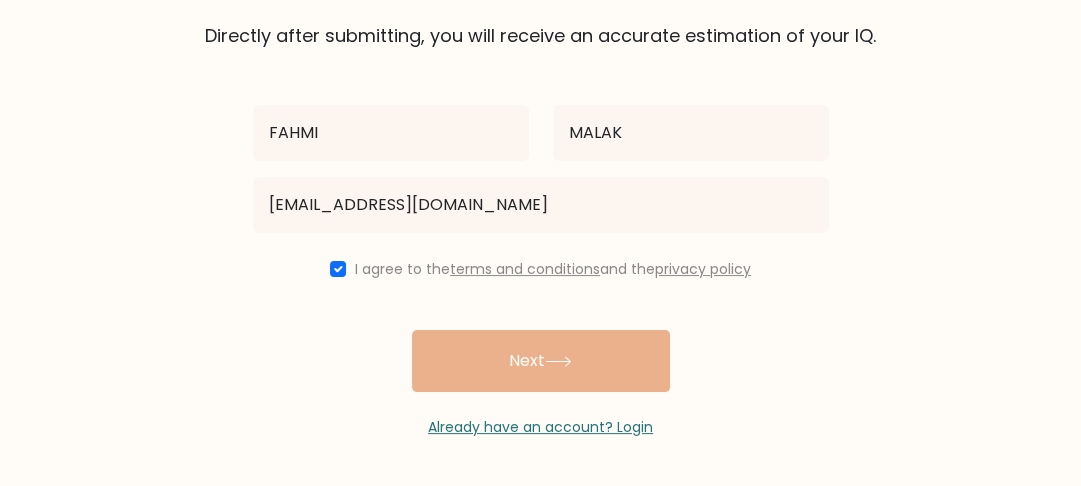 click on "The test is finished
Fill out your first and last name and email to save your test results.
Directly after submitting, you will receive an accurate estimation of your IQ.
[PERSON_NAME]" at bounding box center (540, 135) 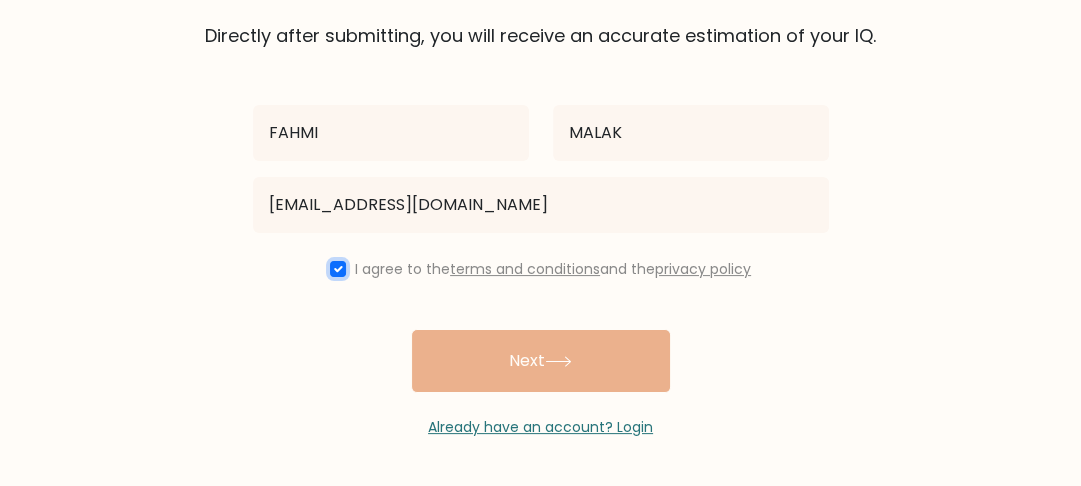 click at bounding box center [338, 269] 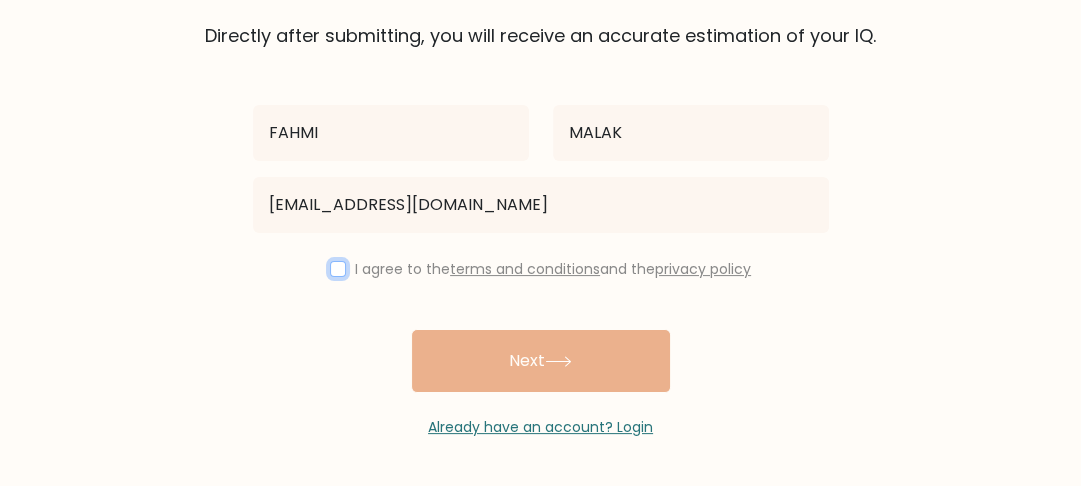 click at bounding box center [338, 269] 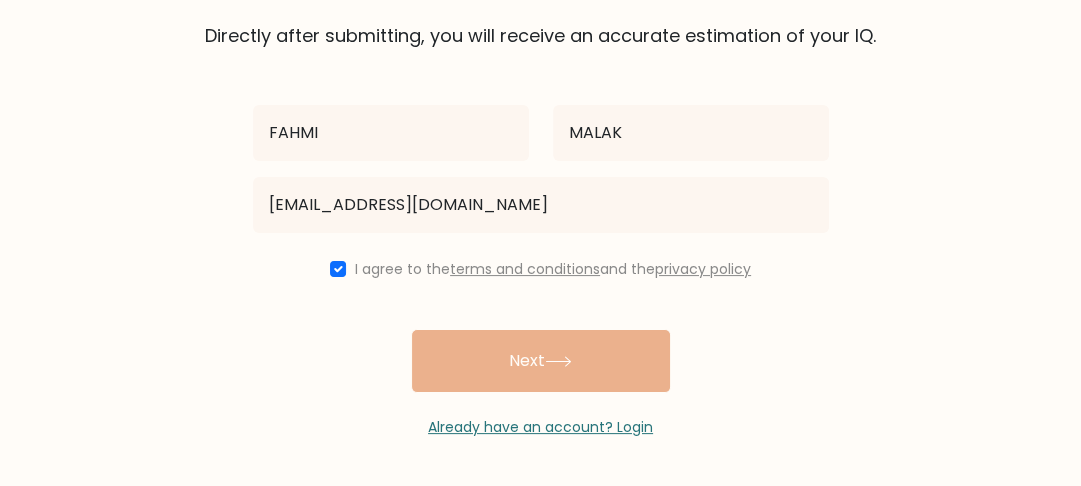 click on "FAHMI
MALAK
fahmi.malak@gmail.com
I agree to the  terms and conditions  and the  privacy policy
Next
Already have an account? Login" at bounding box center [541, 243] 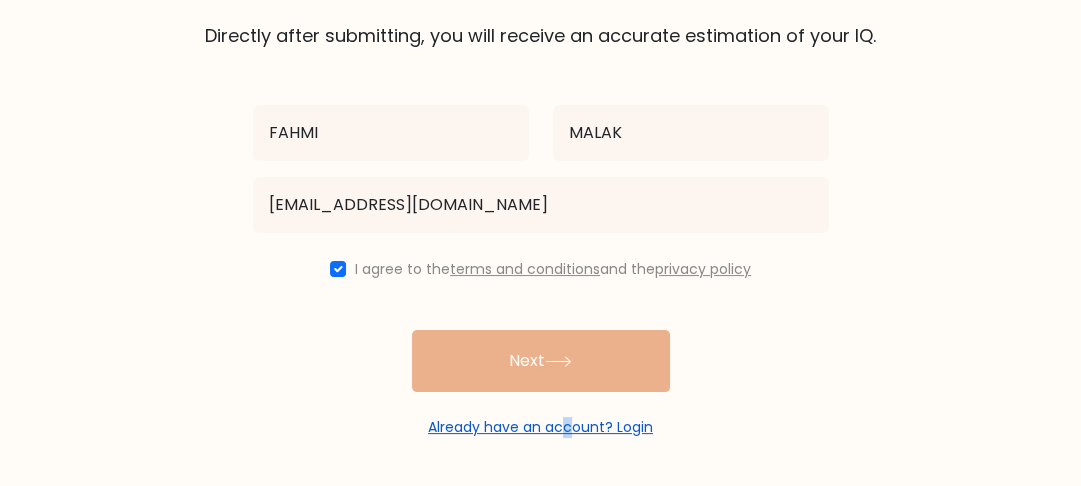 click on "The test is finished
Fill out your first and last name and email to save your test results.
Directly after submitting, you will receive an accurate estimation of your IQ." at bounding box center (540, 135) 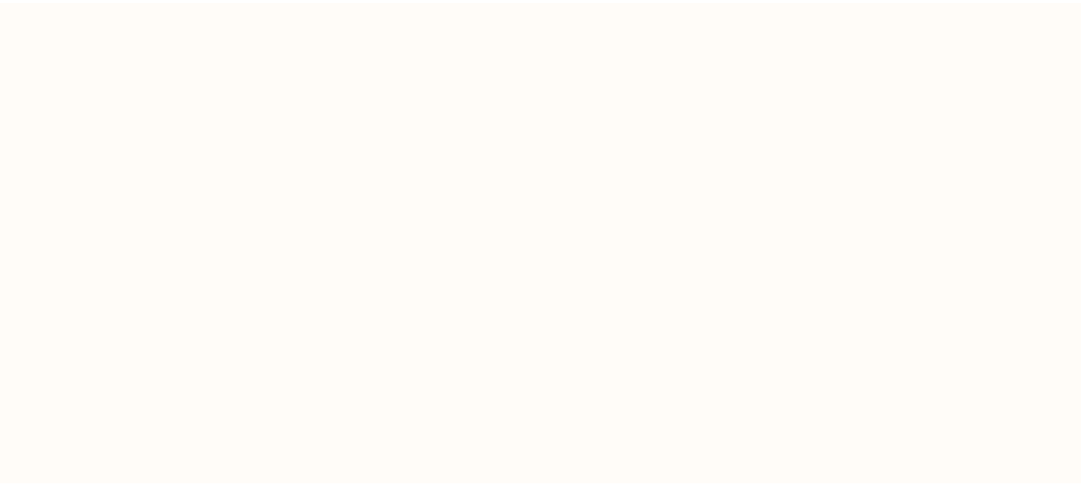scroll, scrollTop: 0, scrollLeft: 0, axis: both 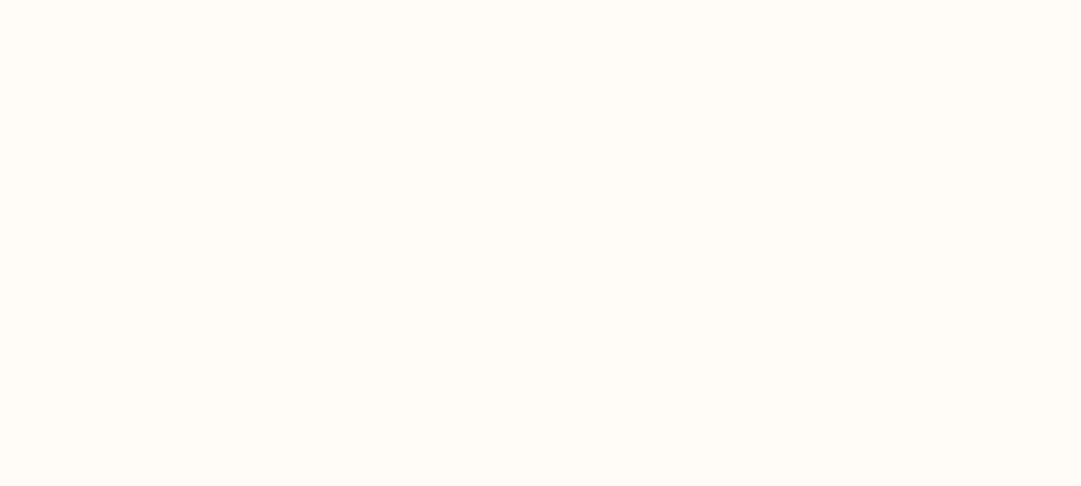 select on "MA" 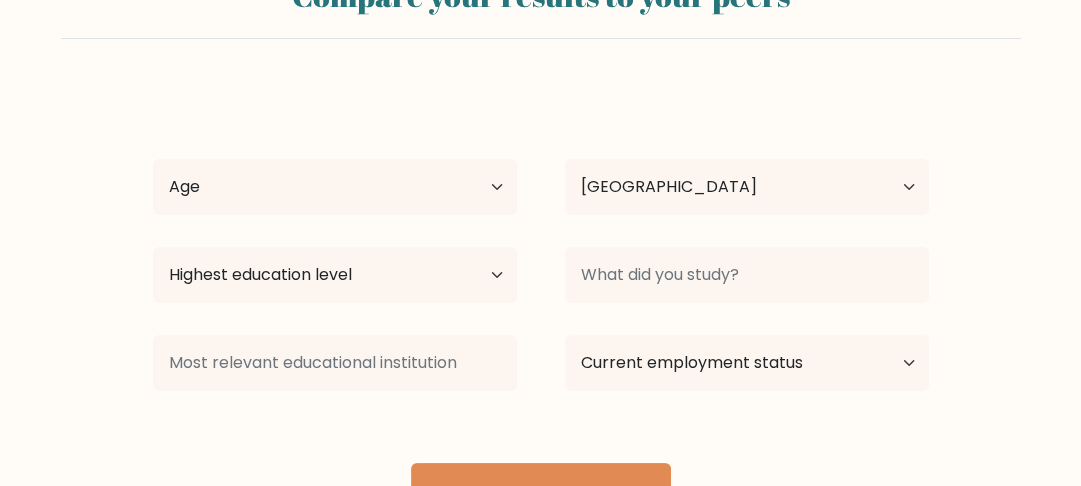 scroll, scrollTop: 112, scrollLeft: 0, axis: vertical 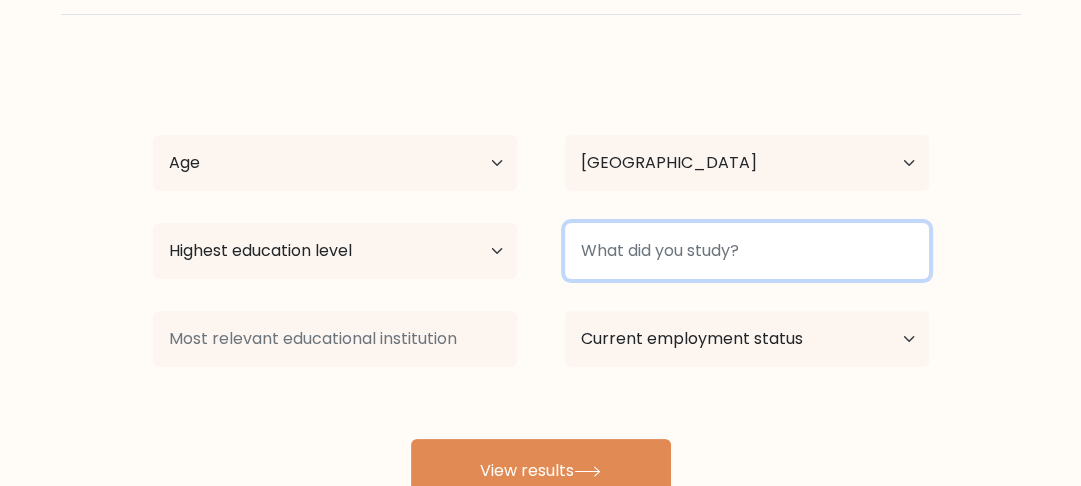 click at bounding box center (747, 251) 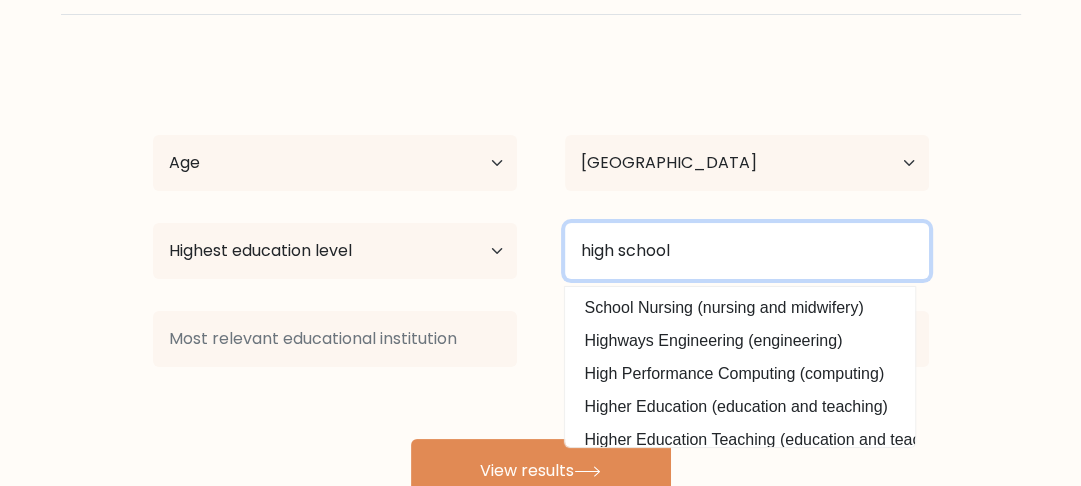 type on "high school" 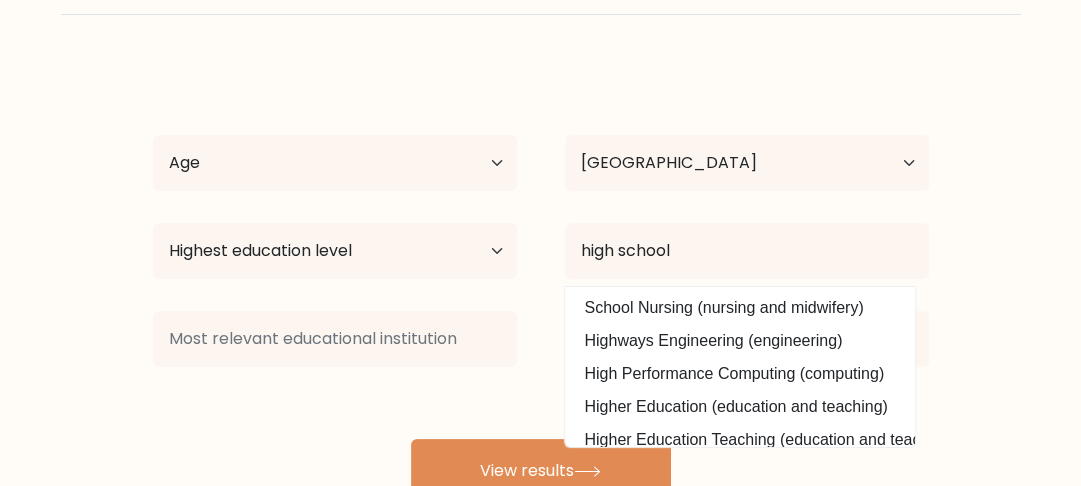 click on "Compare your results to your peers
FAHMI
MALAK
Age
Under 18 years old
18-24 years old
25-34 years old
35-44 years old
45-54 years old
55-64 years old
65 years old and above
Country
Afghanistan
Albania
Algeria
American Samoa
Andorra
Angola
Anguilla
Antarctica
Antigua and Barbuda
Argentina
Armenia
Aruba
Australia" at bounding box center (540, 219) 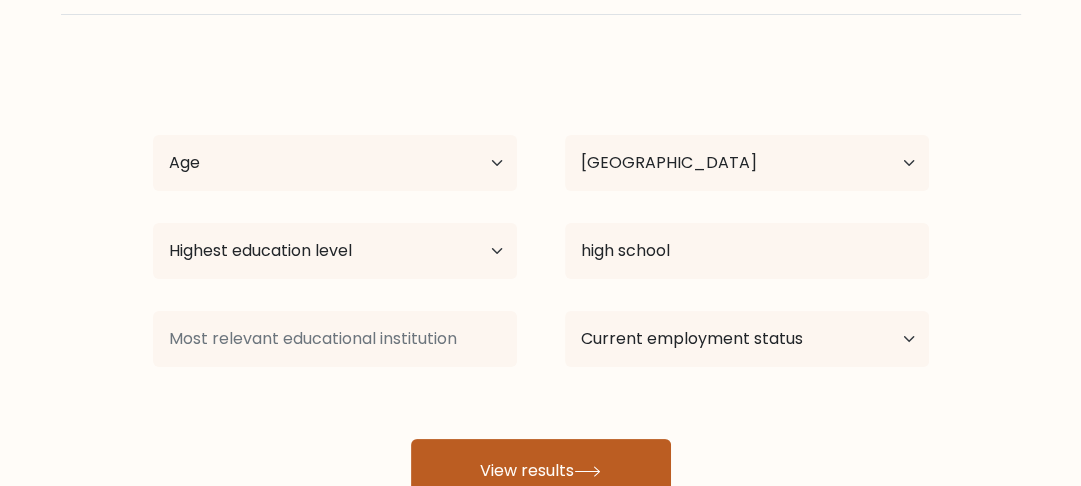 click on "View results" at bounding box center (541, 471) 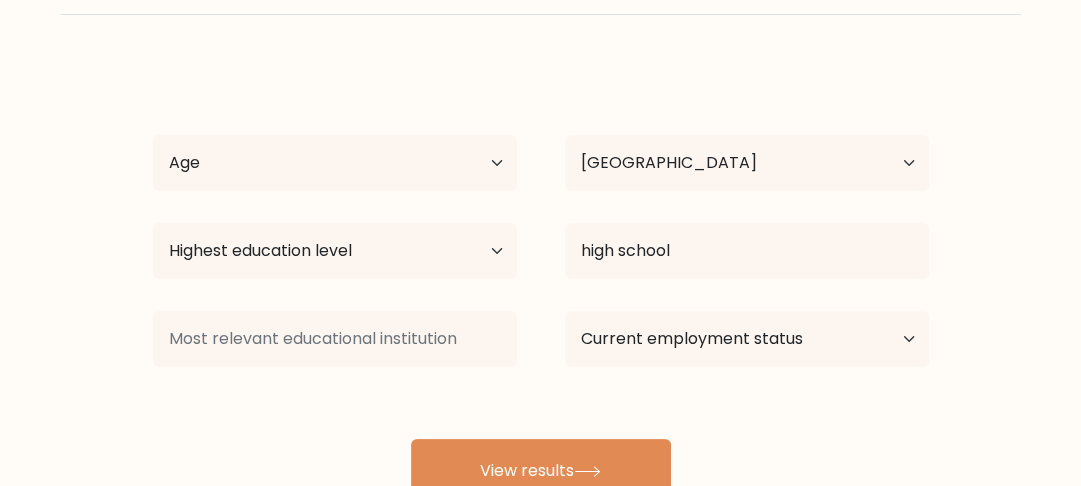 drag, startPoint x: 348, startPoint y: 130, endPoint x: 425, endPoint y: 167, distance: 85.42833 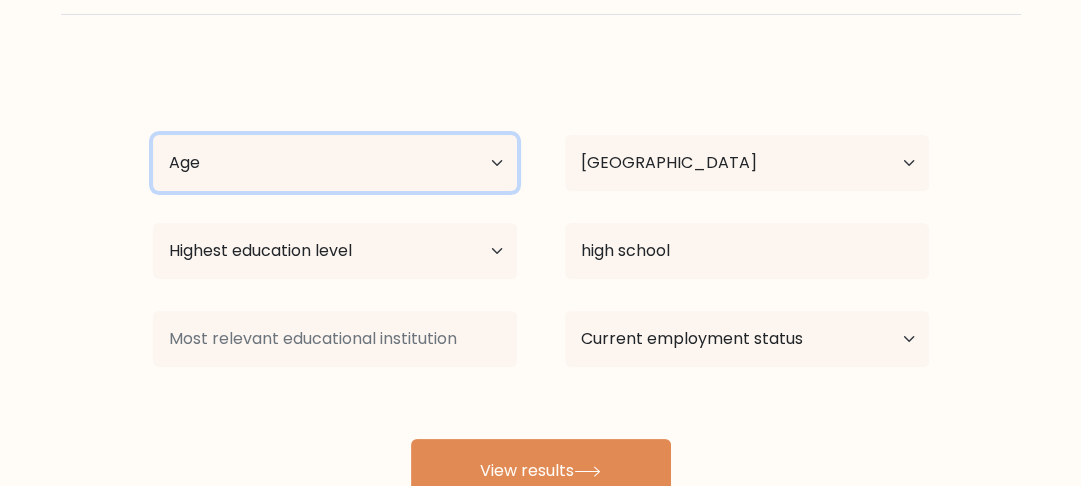 click on "Age
Under 18 years old
18-24 years old
25-34 years old
35-44 years old
45-54 years old
55-64 years old
65 years old and above" at bounding box center [335, 163] 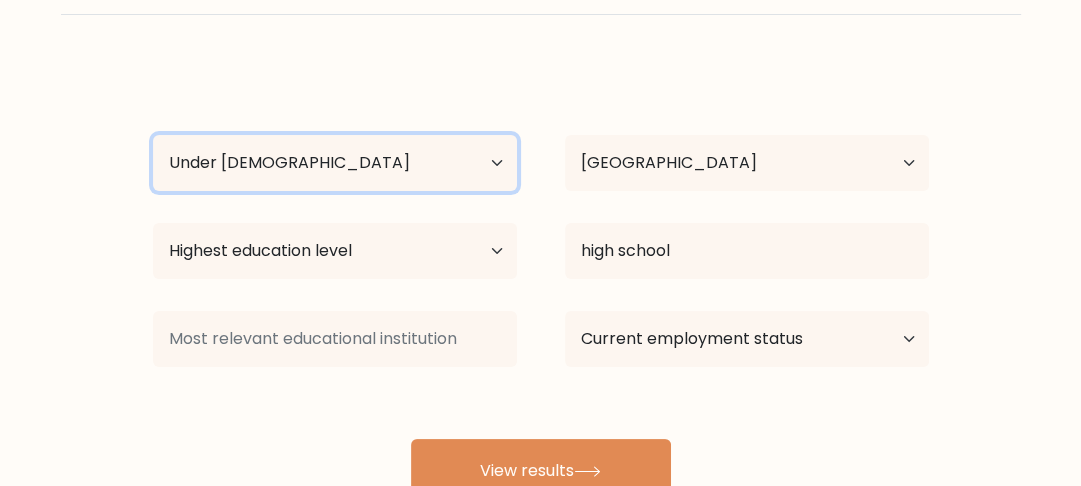 click on "Age
Under 18 years old
18-24 years old
25-34 years old
35-44 years old
45-54 years old
55-64 years old
65 years old and above" at bounding box center [335, 163] 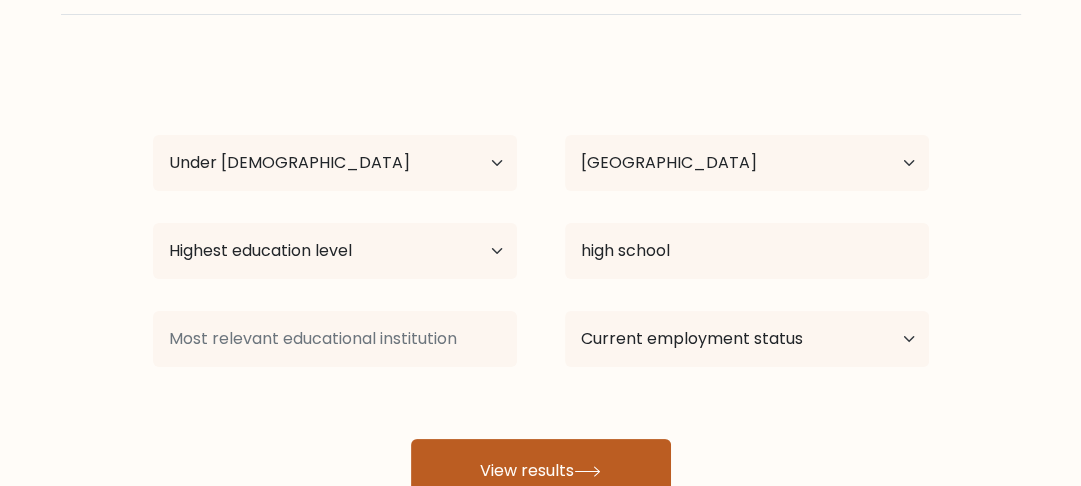 click on "View results" at bounding box center [541, 471] 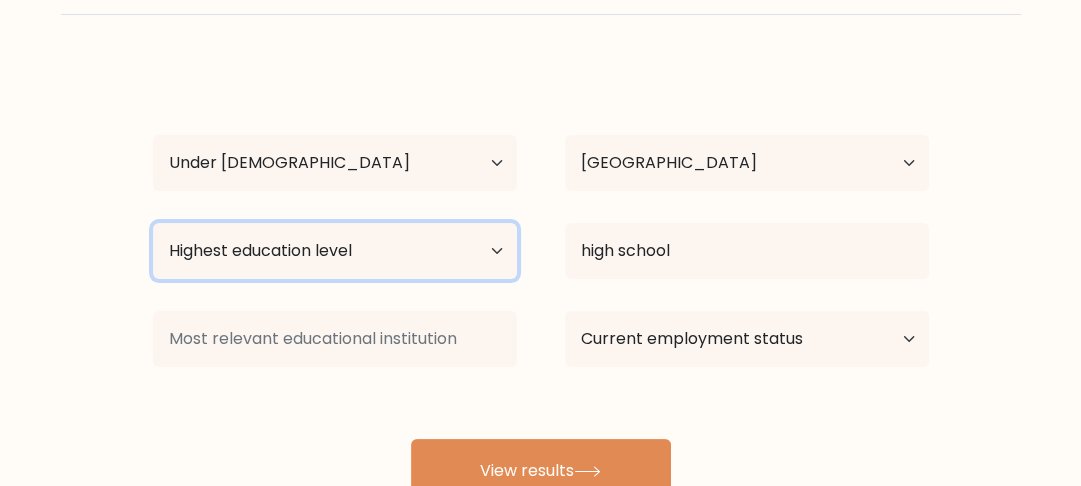click on "Highest education level
No schooling
Primary
Lower Secondary
Upper Secondary
Occupation Specific
Bachelor's degree
Master's degree
Doctoral degree" at bounding box center (335, 251) 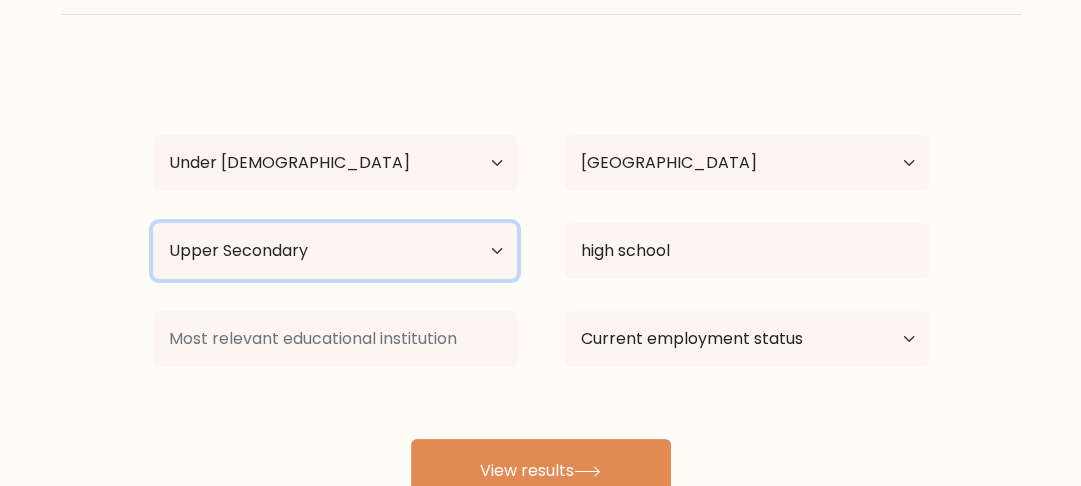 click on "Highest education level
No schooling
Primary
Lower Secondary
Upper Secondary
Occupation Specific
Bachelor's degree
Master's degree
Doctoral degree" at bounding box center (335, 251) 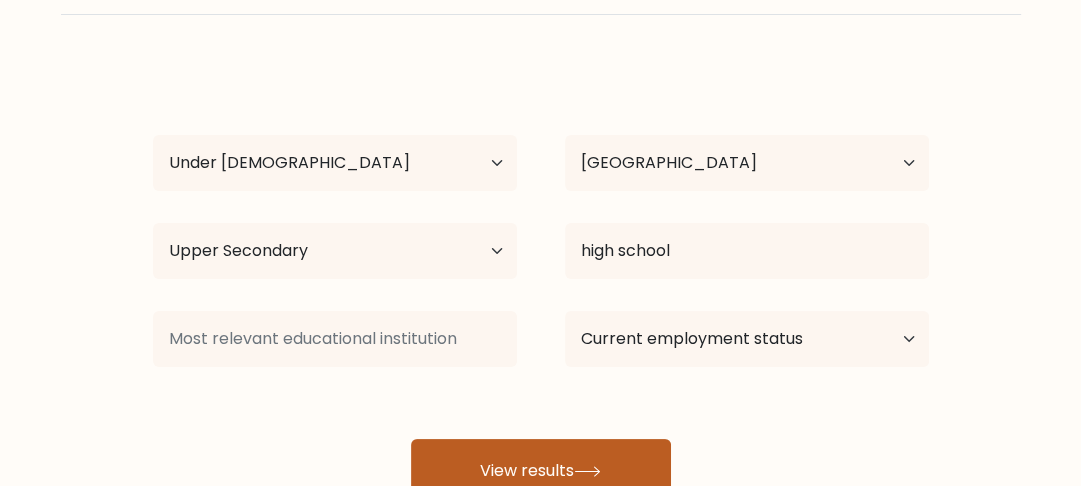click on "View results" at bounding box center [541, 471] 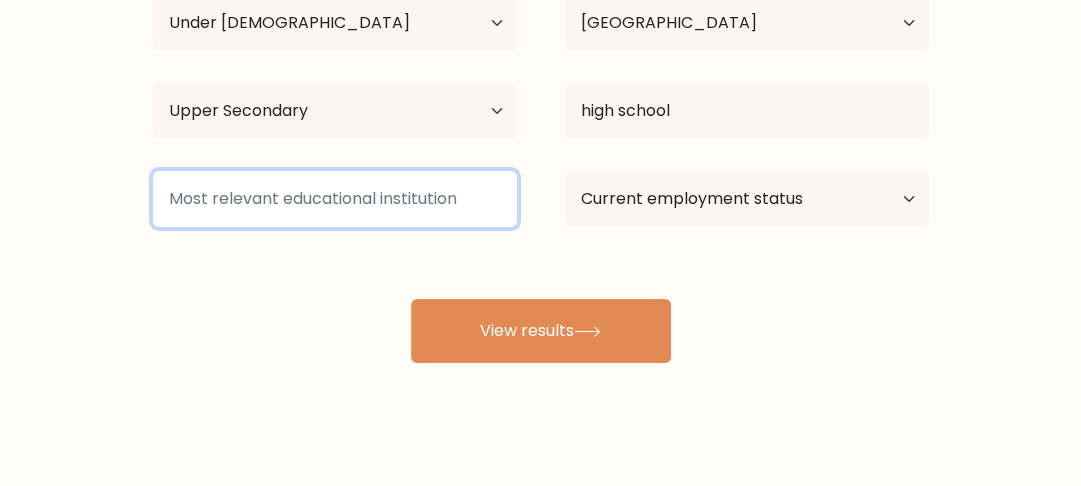 scroll, scrollTop: 272, scrollLeft: 0, axis: vertical 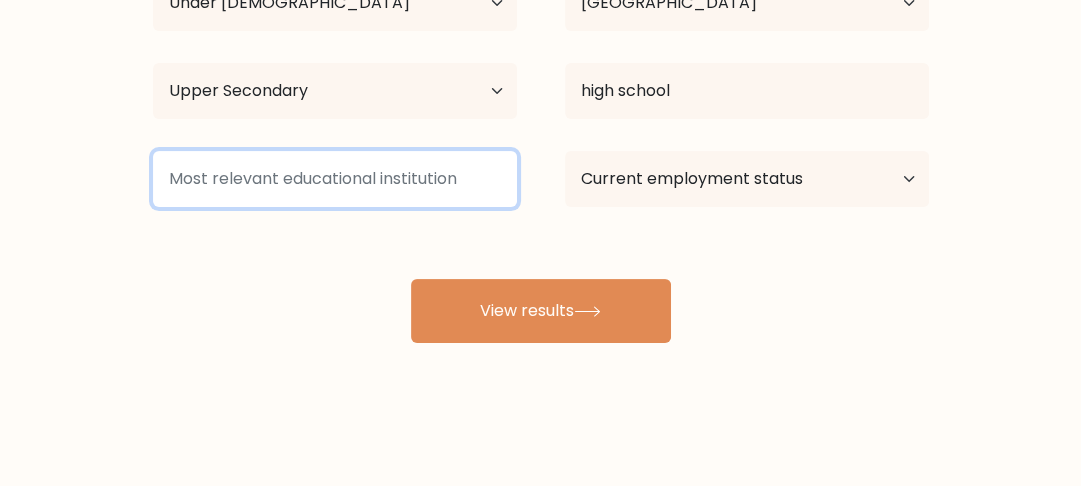 click at bounding box center [335, 179] 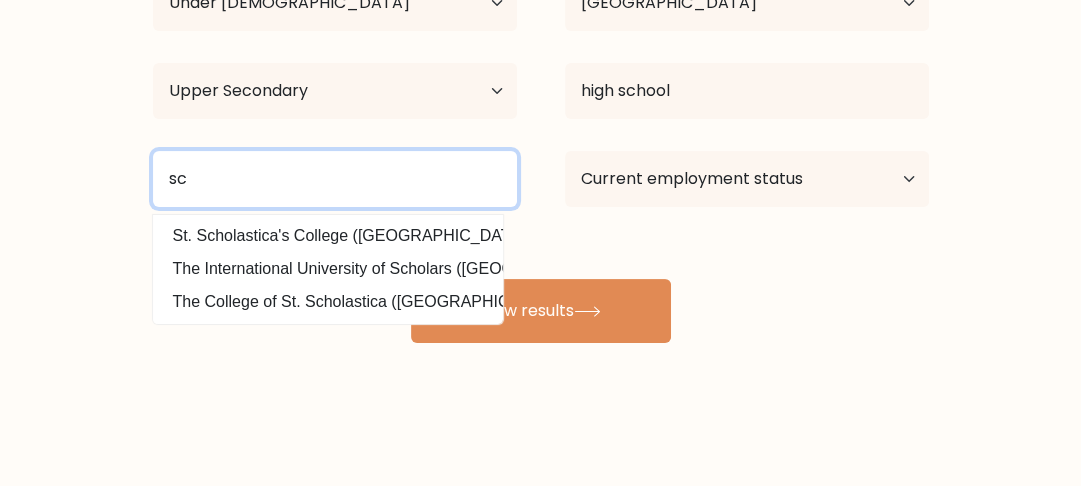 type on "s" 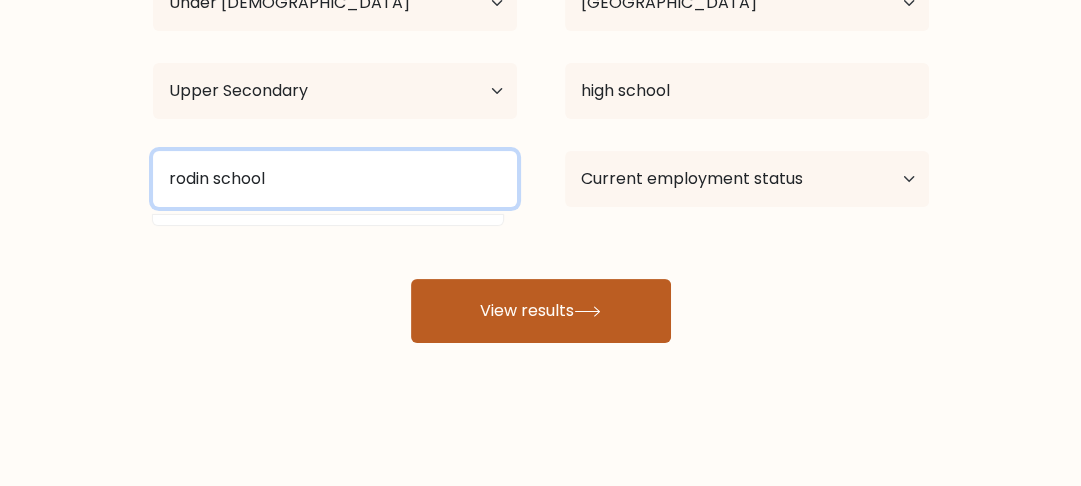 type on "rodin school" 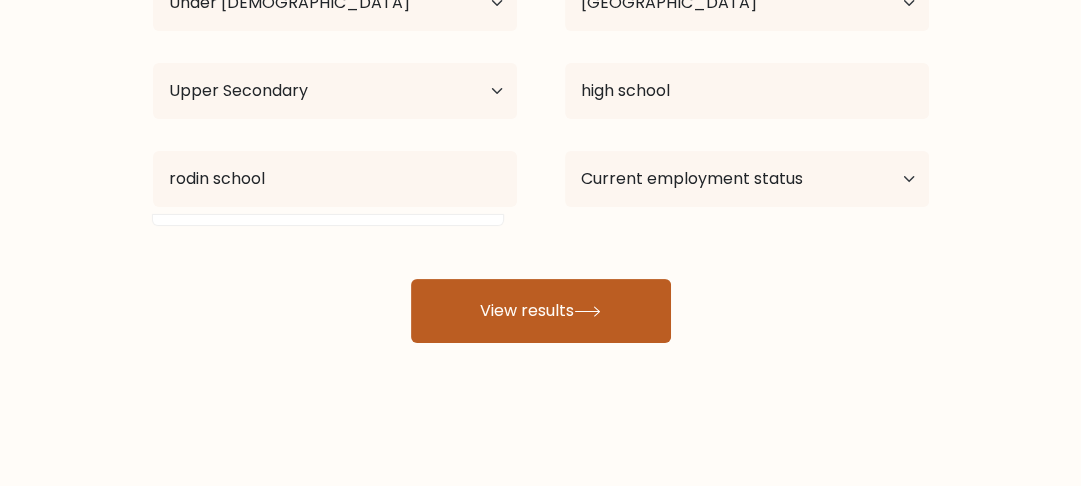 click on "View results" at bounding box center (541, 311) 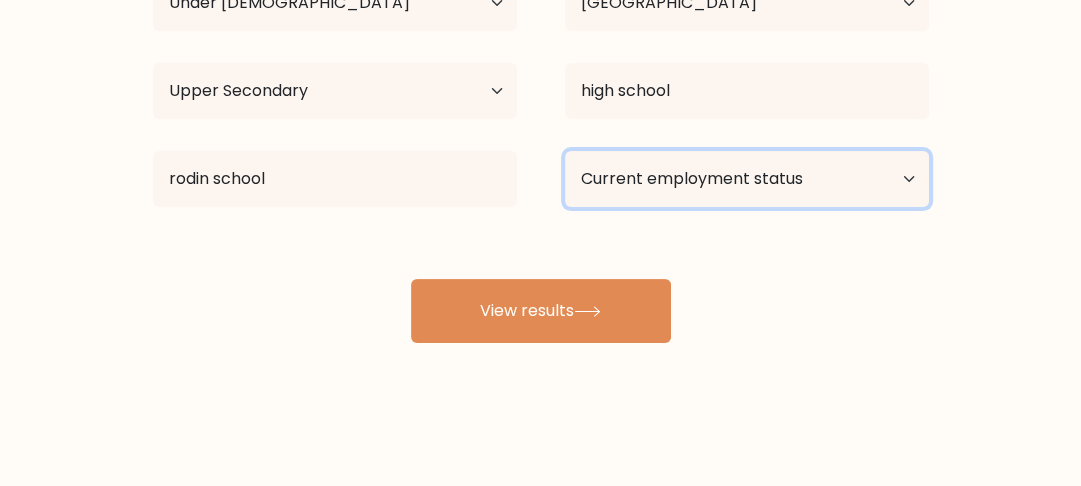 click on "Current employment status
Employed
Student
Retired
Other / prefer not to answer" at bounding box center [747, 179] 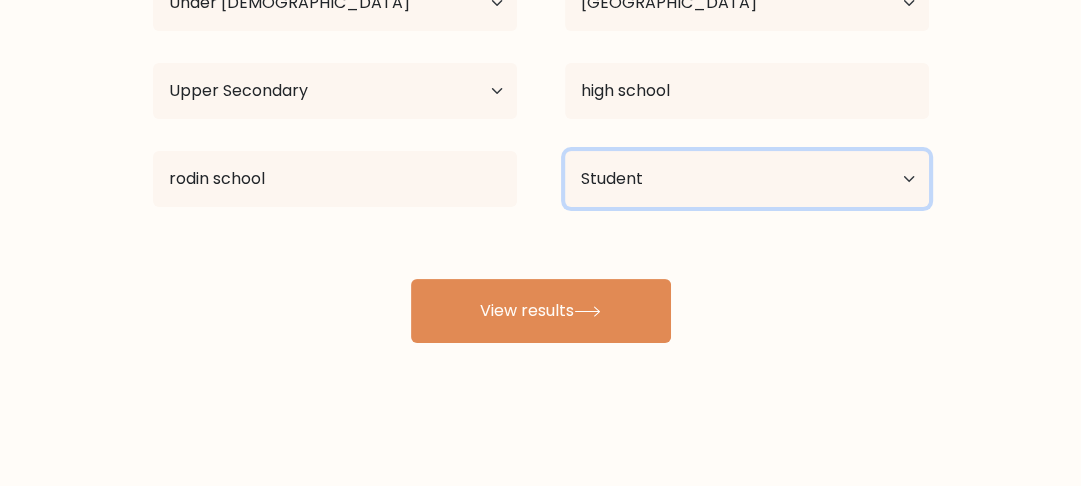 click on "Current employment status
Employed
Student
Retired
Other / prefer not to answer" at bounding box center [747, 179] 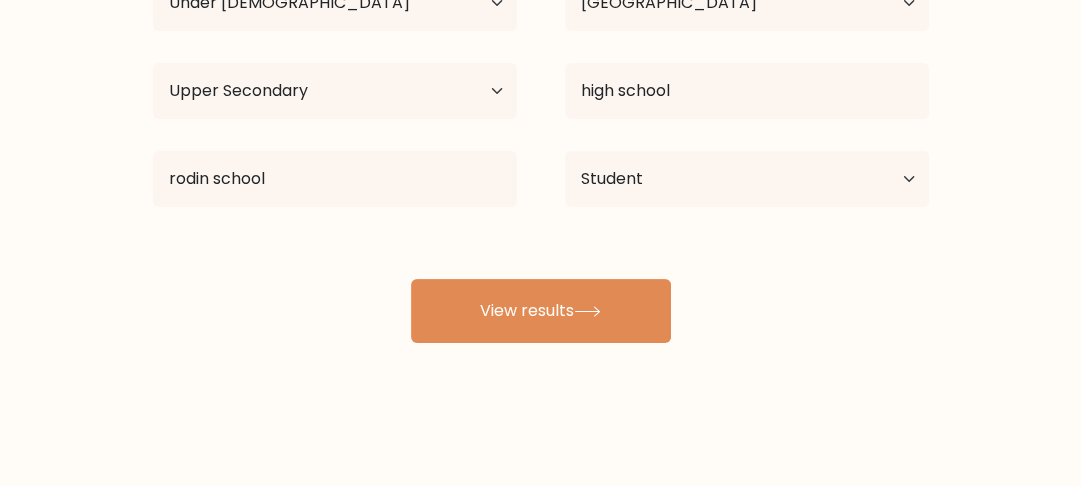 drag, startPoint x: 481, startPoint y: 368, endPoint x: 516, endPoint y: 348, distance: 40.311287 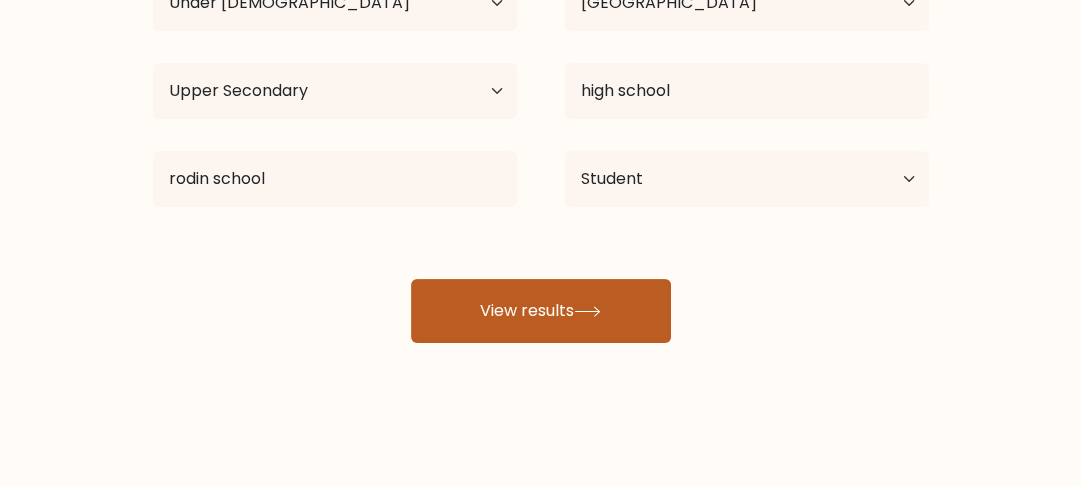 drag, startPoint x: 516, startPoint y: 348, endPoint x: 564, endPoint y: 298, distance: 69.31089 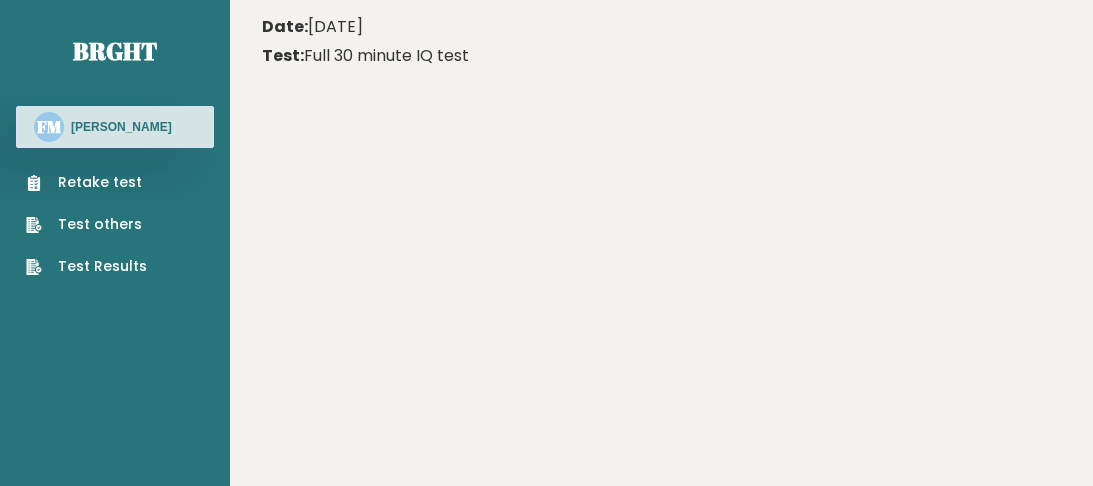 scroll, scrollTop: 0, scrollLeft: 0, axis: both 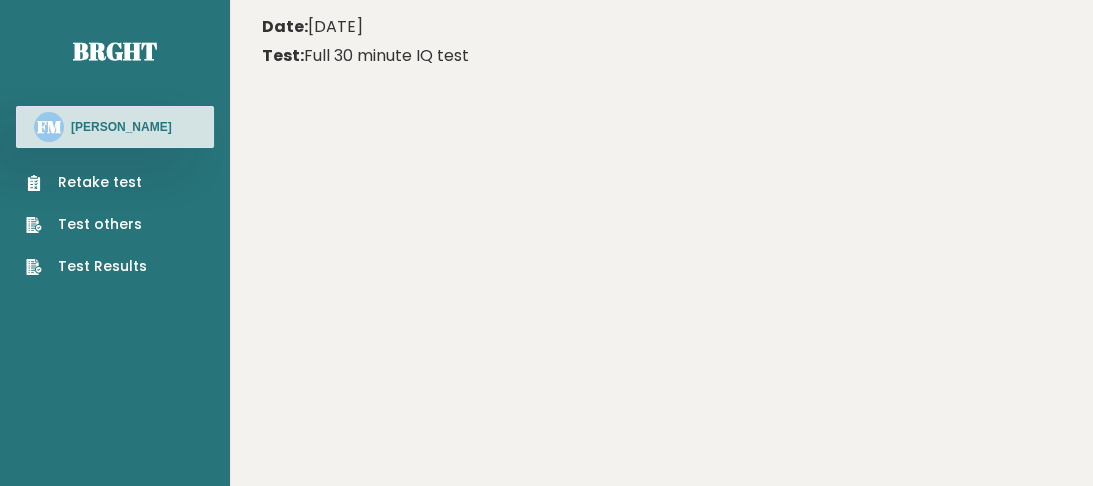 click on "Date:  July 06, 2025
Test:   Full 30 minute IQ test" at bounding box center (661, 243) 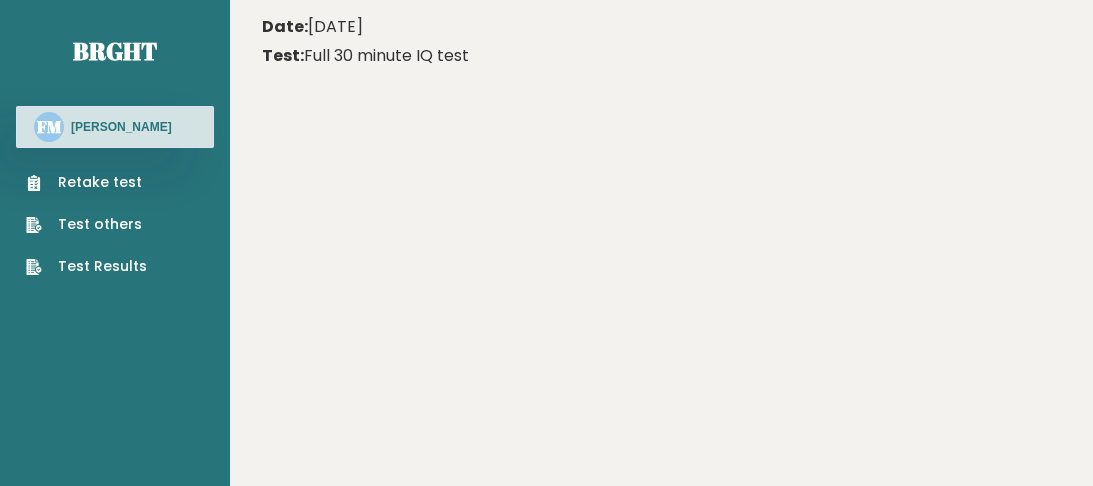 click on "Test Results" at bounding box center [86, 266] 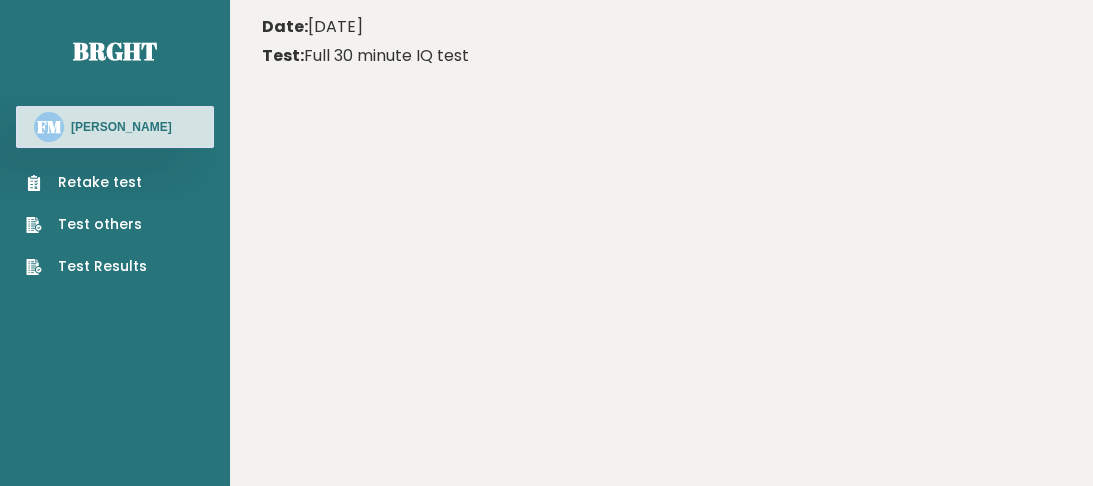click on "Test Results" at bounding box center (86, 266) 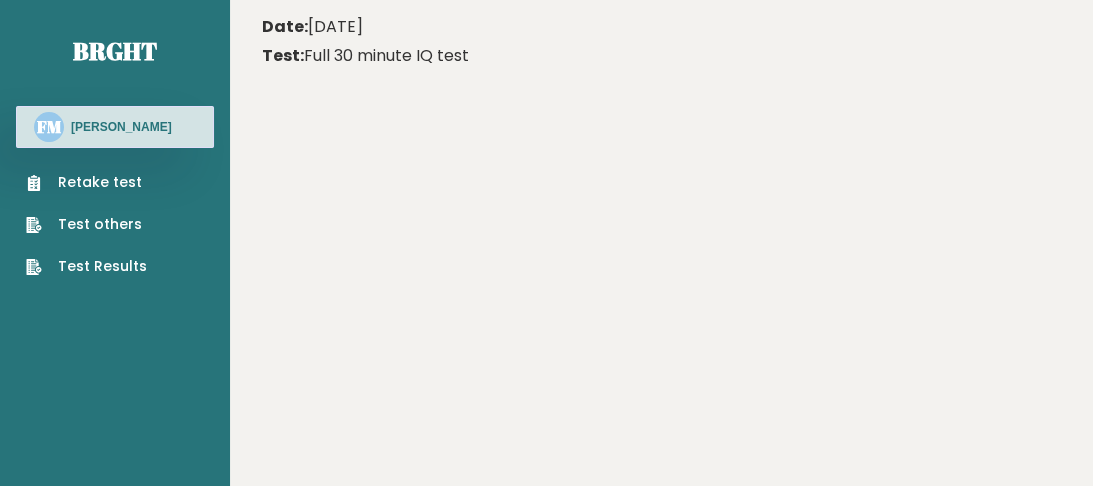 click on "Test Results" at bounding box center [86, 266] 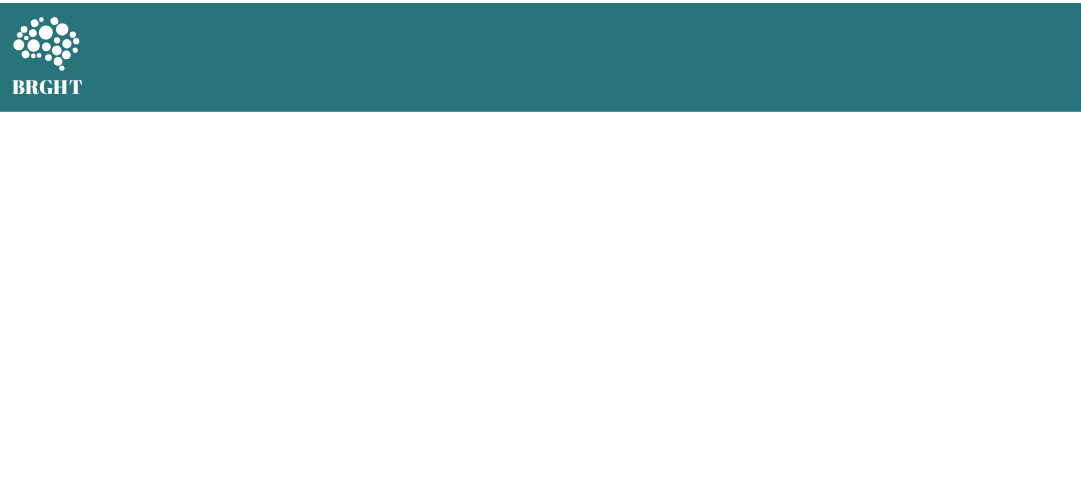 scroll, scrollTop: 0, scrollLeft: 0, axis: both 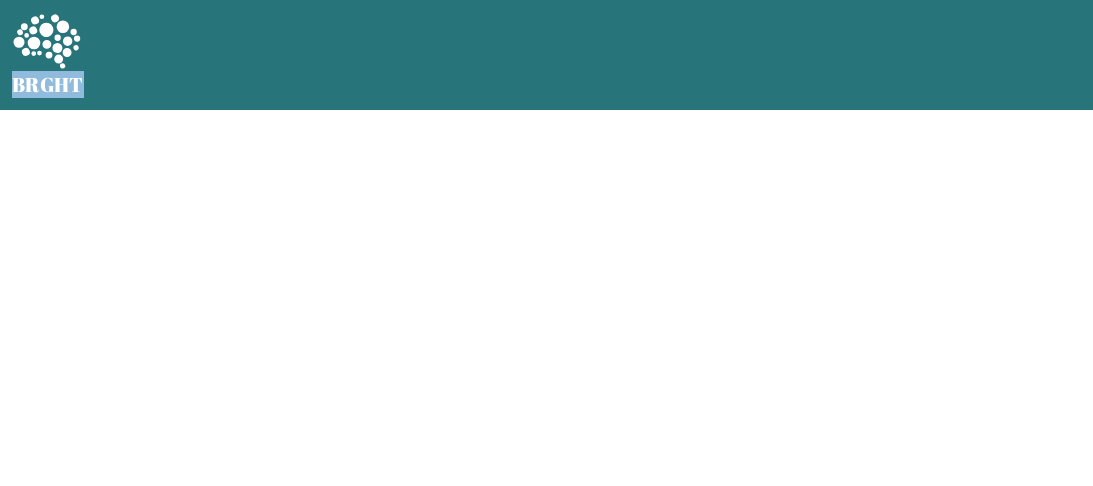 click on "BRGHT
BRGHT" at bounding box center (546, 243) 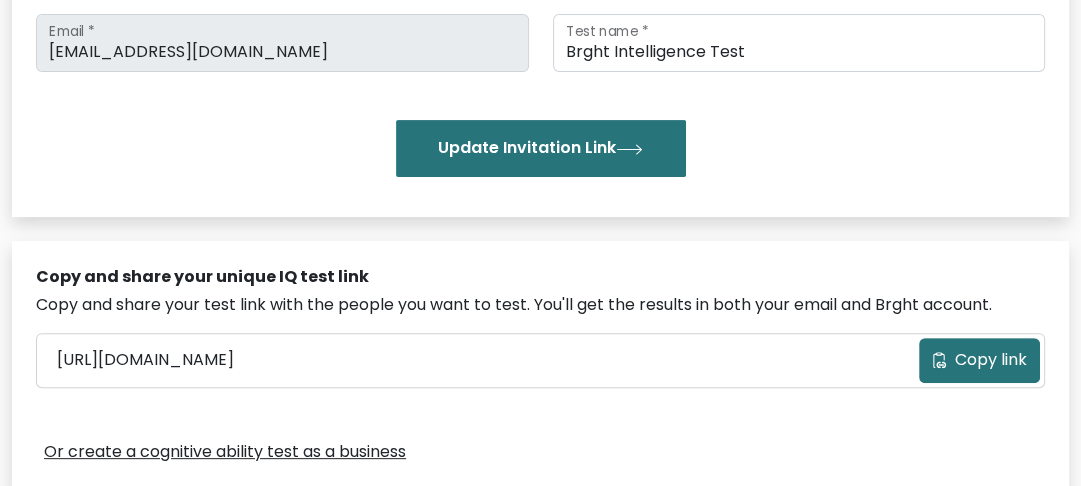 scroll, scrollTop: 396, scrollLeft: 0, axis: vertical 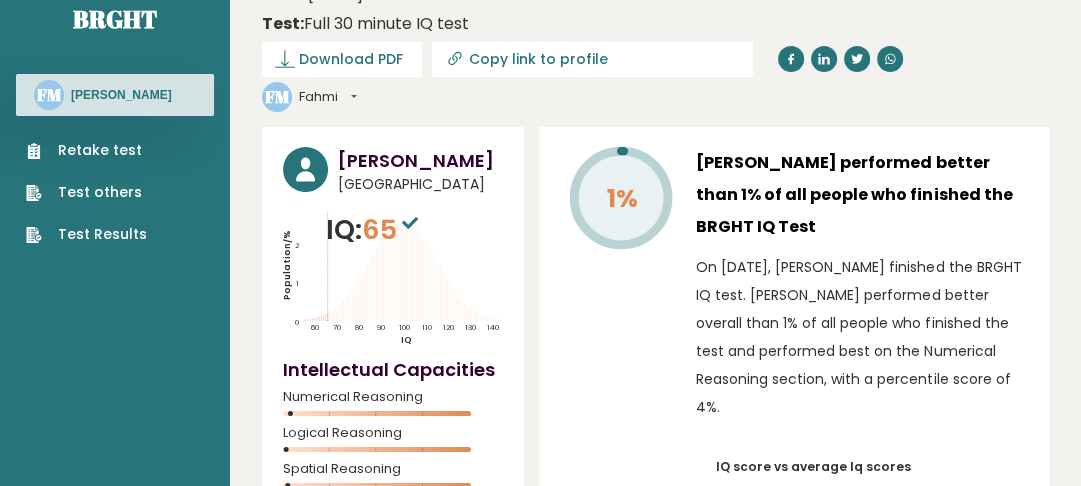 click on "Logical Reasoning" at bounding box center [393, 433] 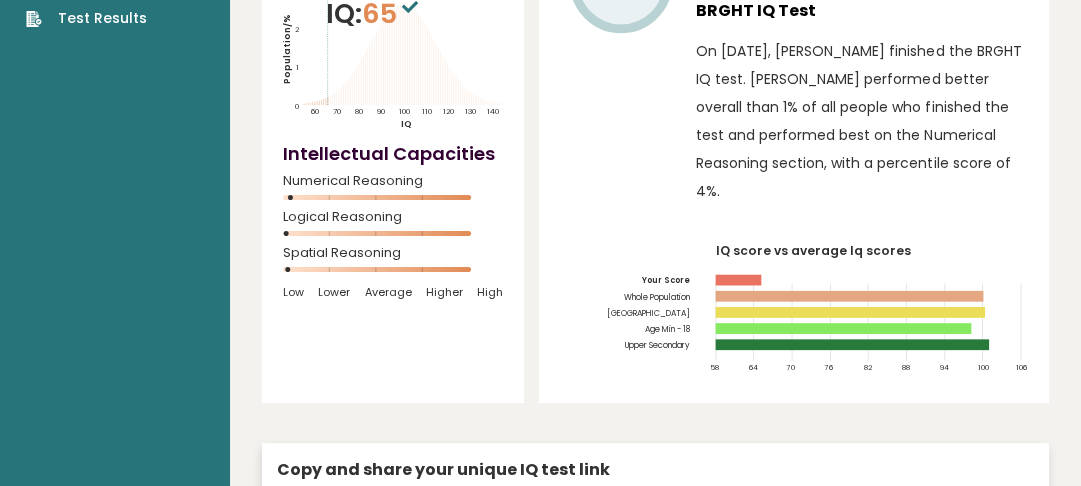 scroll, scrollTop: 623, scrollLeft: 0, axis: vertical 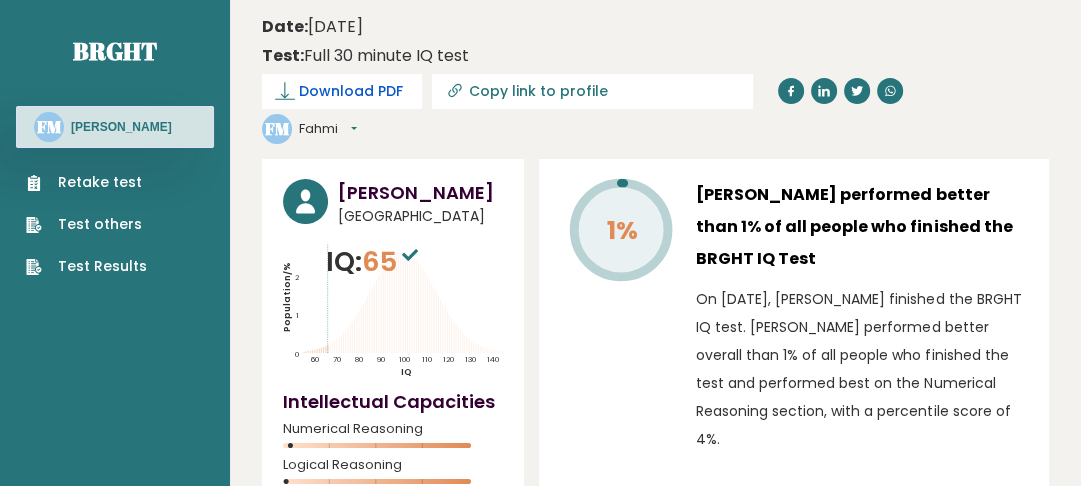 click on "Download PDF" at bounding box center (342, 91) 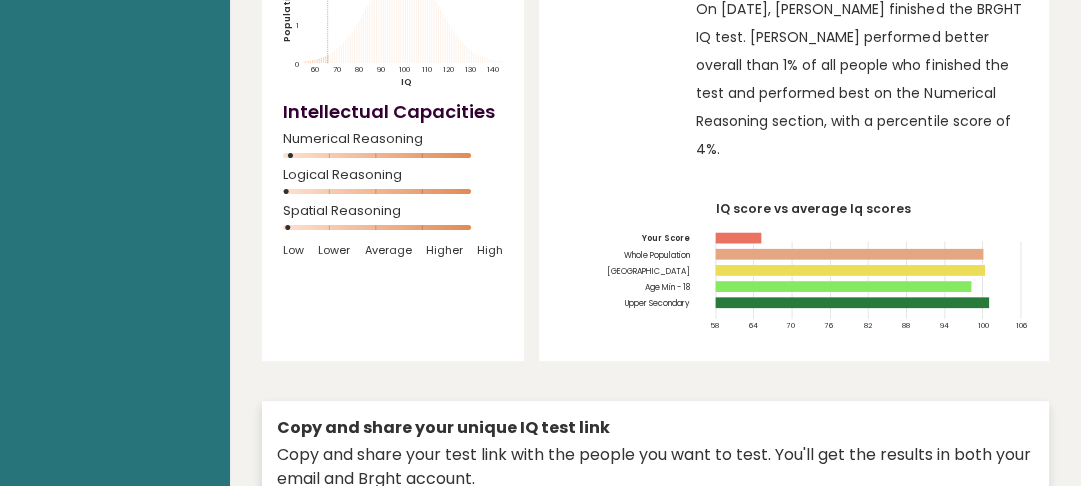 scroll, scrollTop: 0, scrollLeft: 0, axis: both 